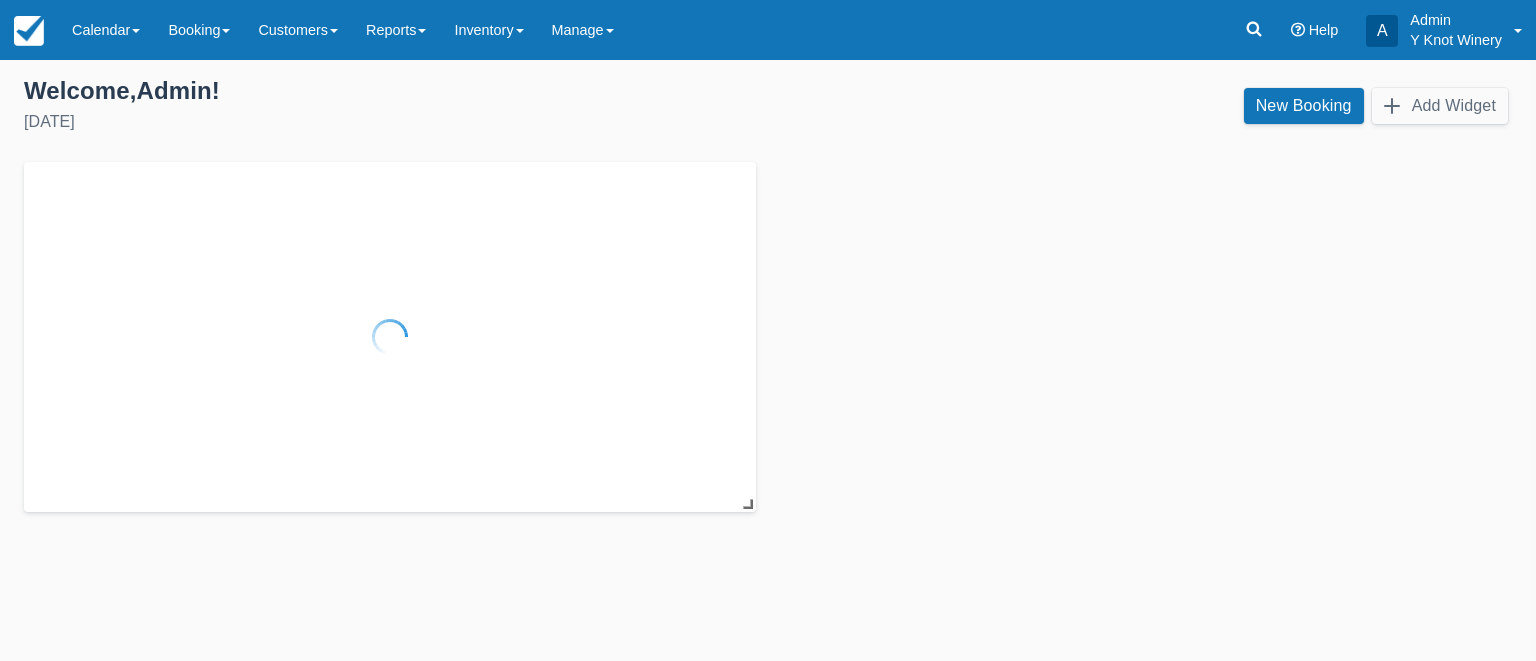 scroll, scrollTop: 0, scrollLeft: 0, axis: both 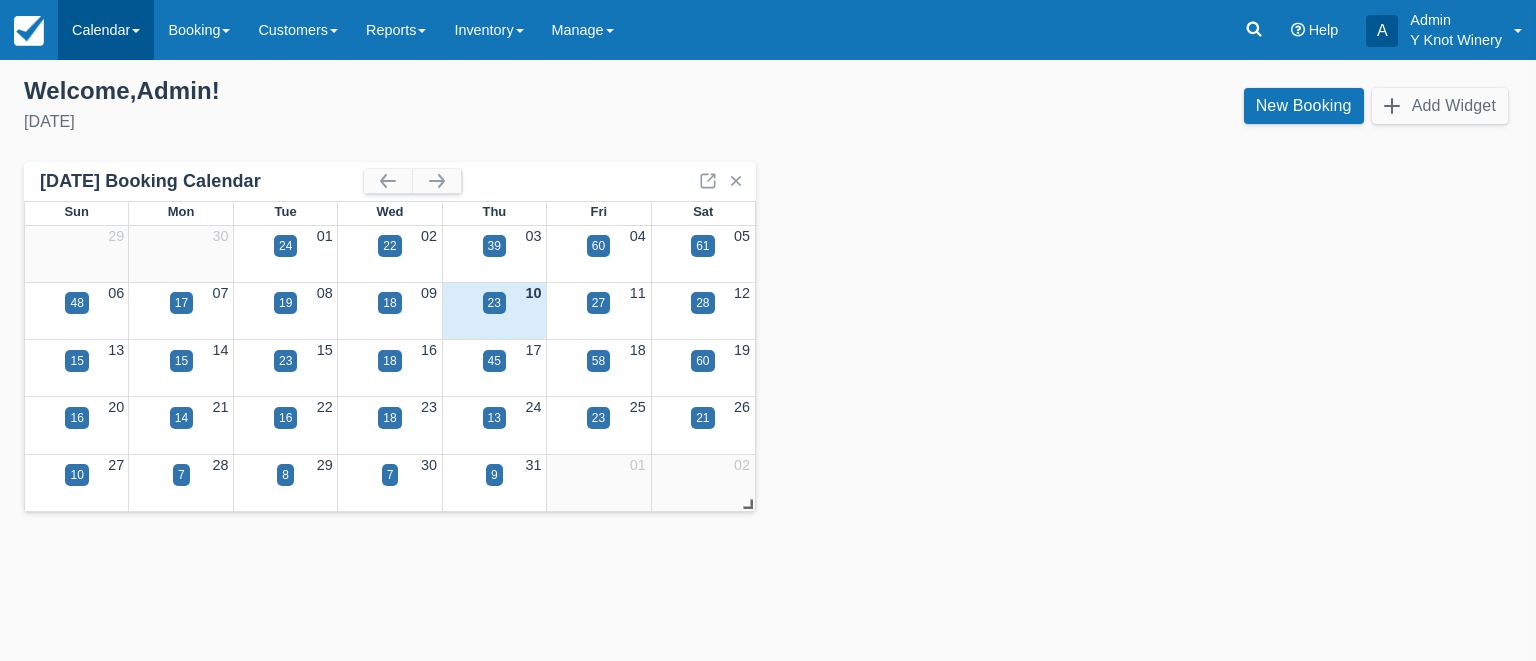 click on "Calendar" at bounding box center [106, 30] 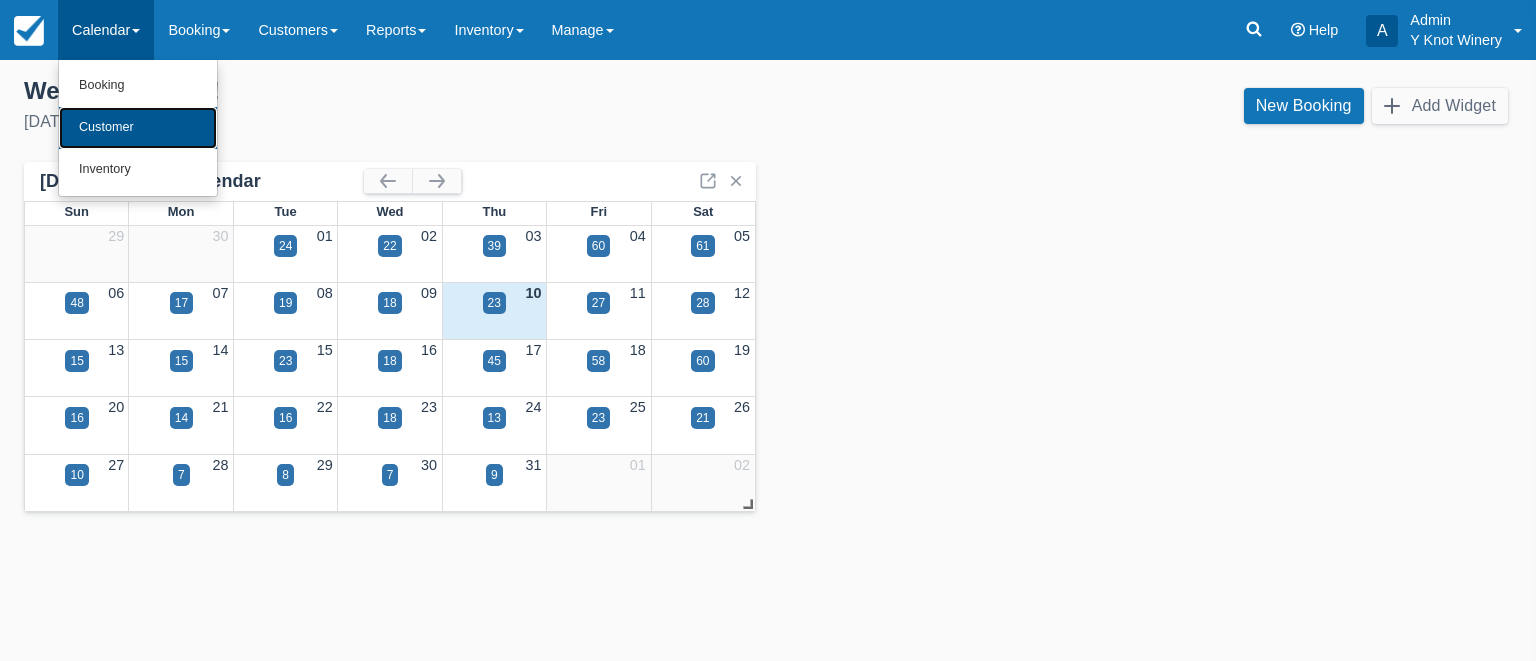 click on "Customer" at bounding box center (138, 128) 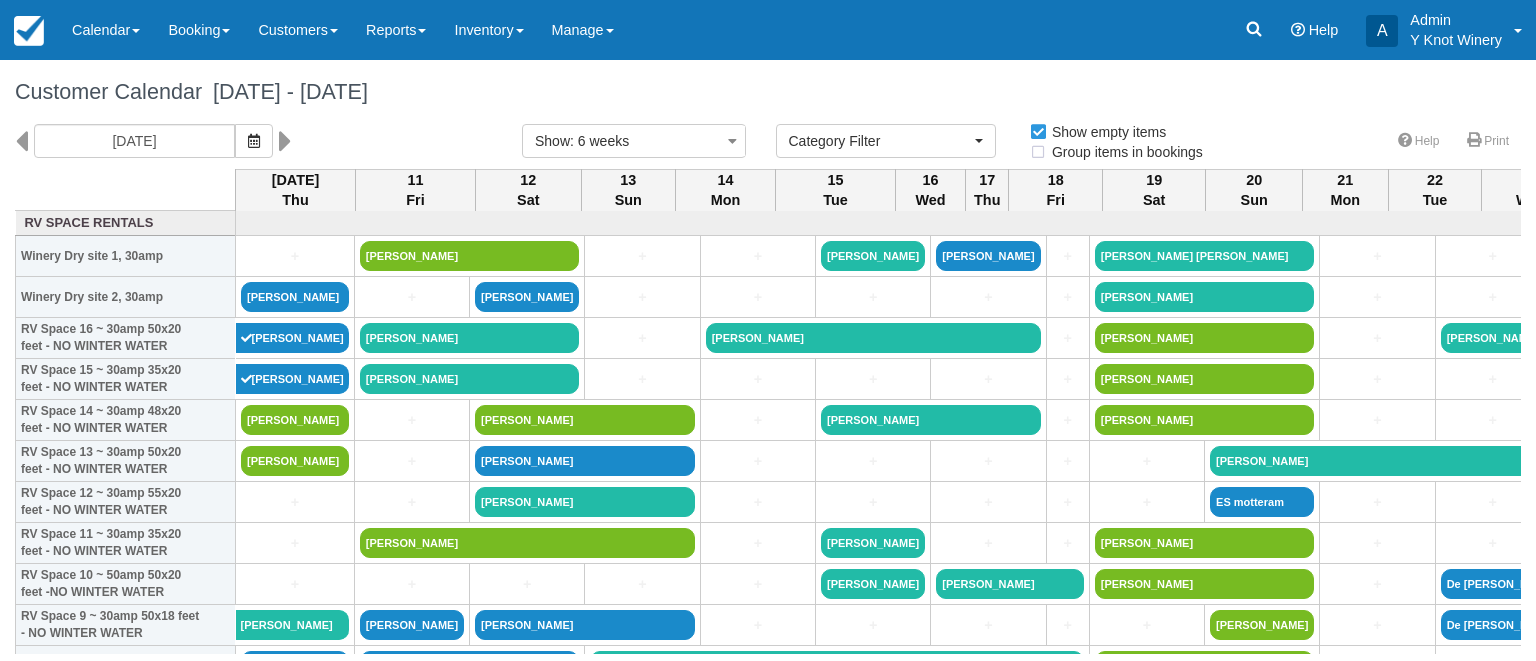 select 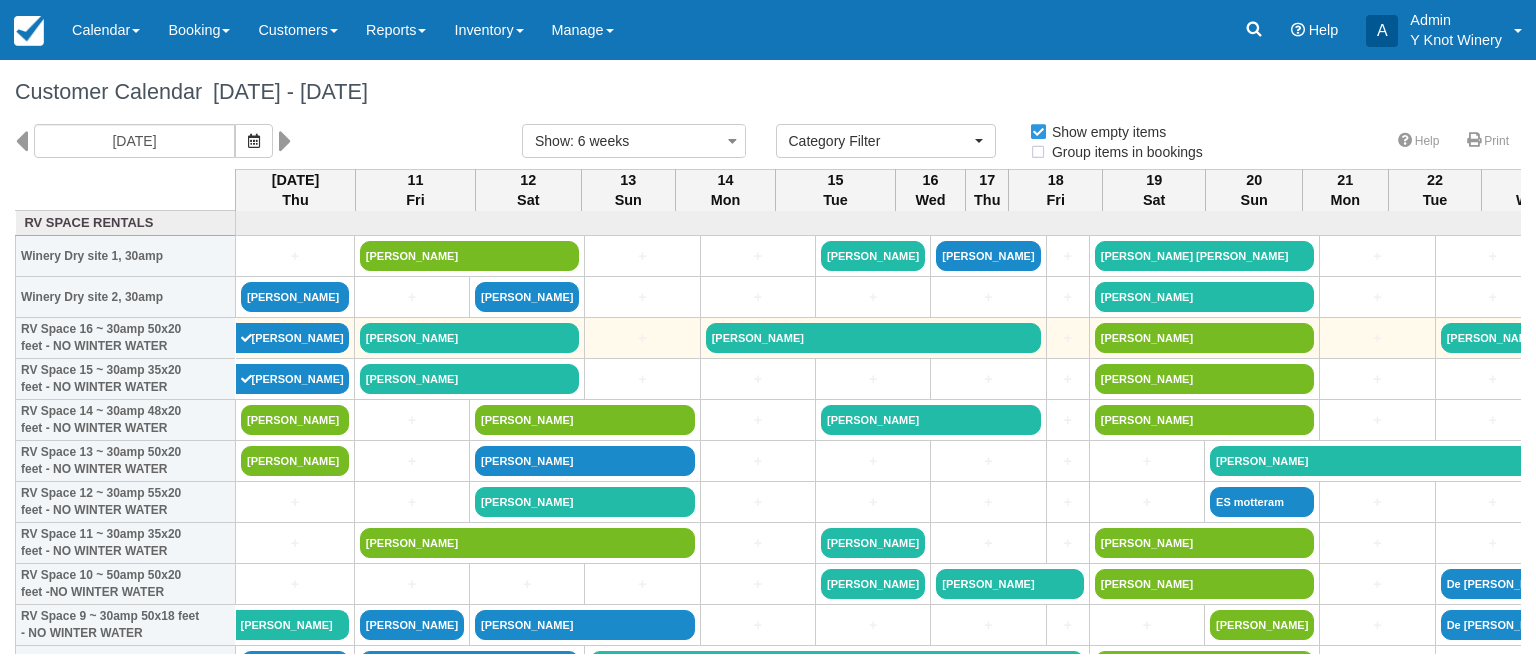 scroll, scrollTop: 0, scrollLeft: 0, axis: both 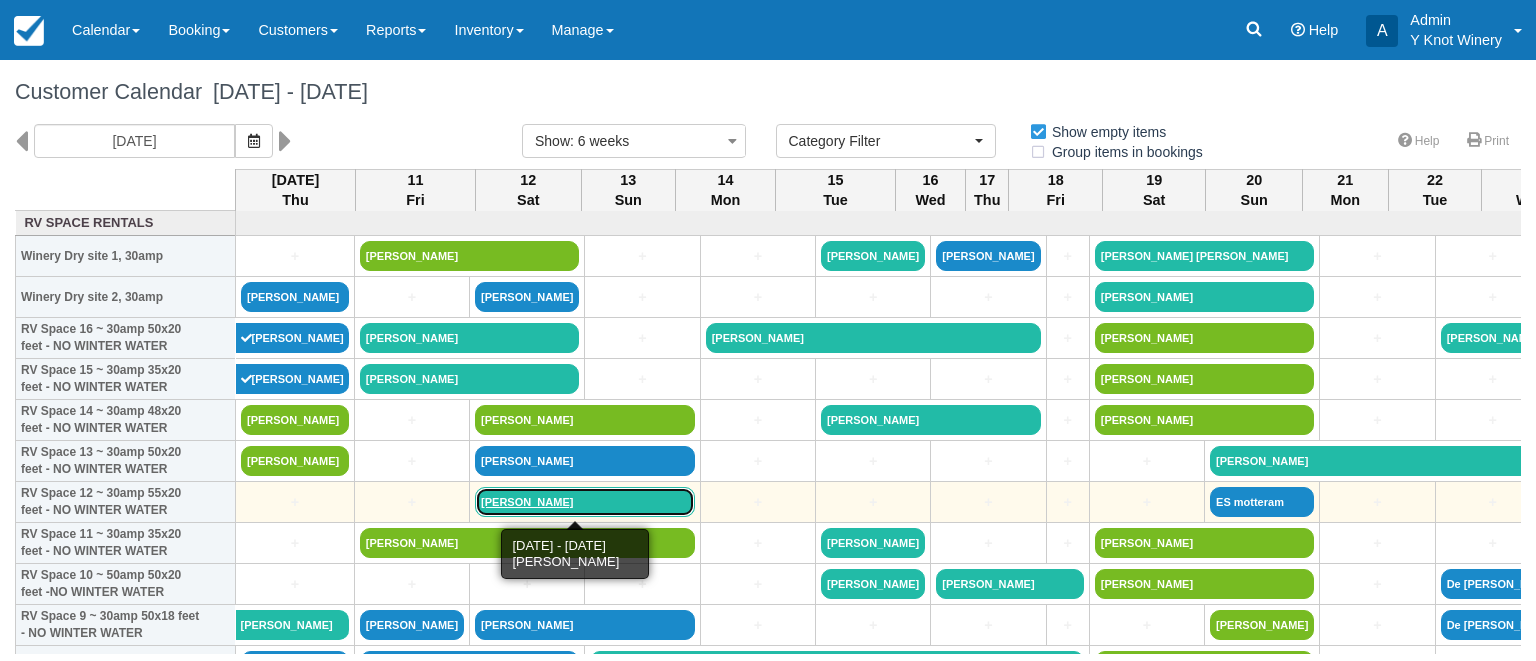 click on "Eric Smith" at bounding box center (585, 502) 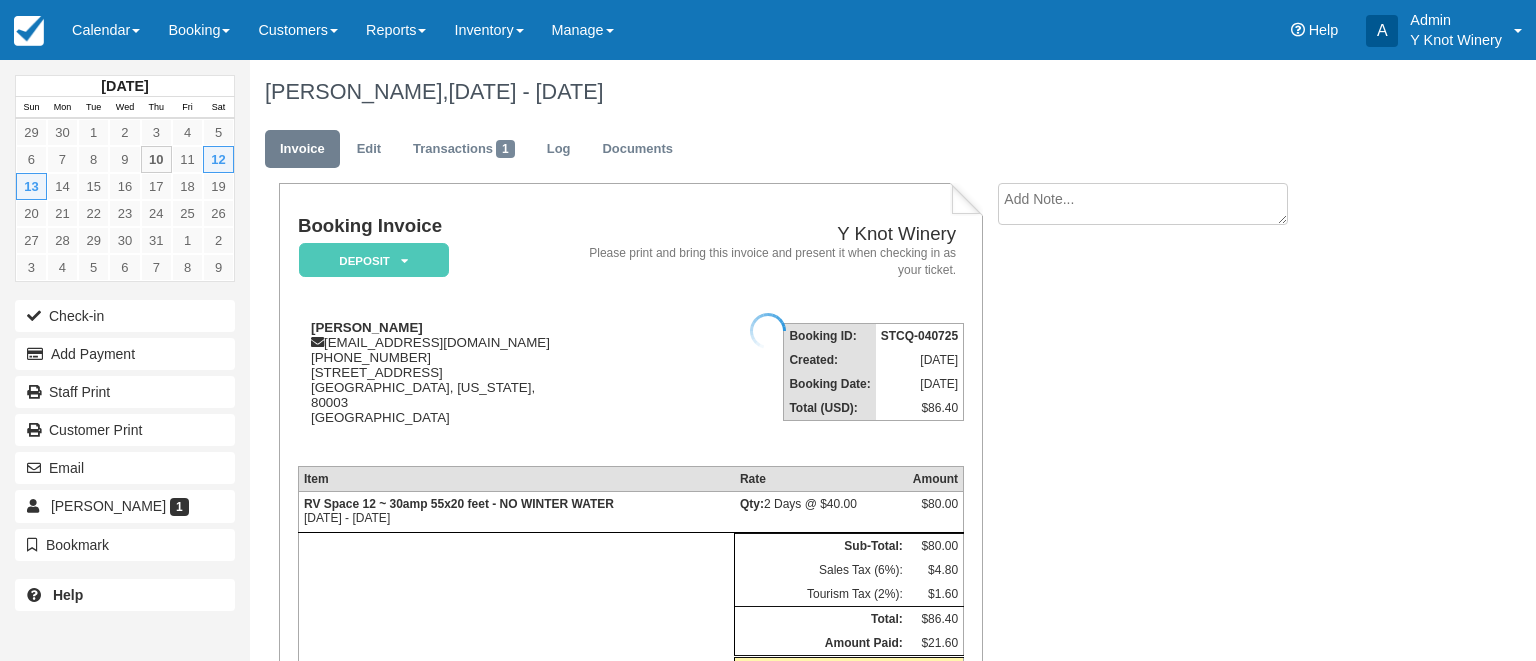 scroll, scrollTop: 0, scrollLeft: 0, axis: both 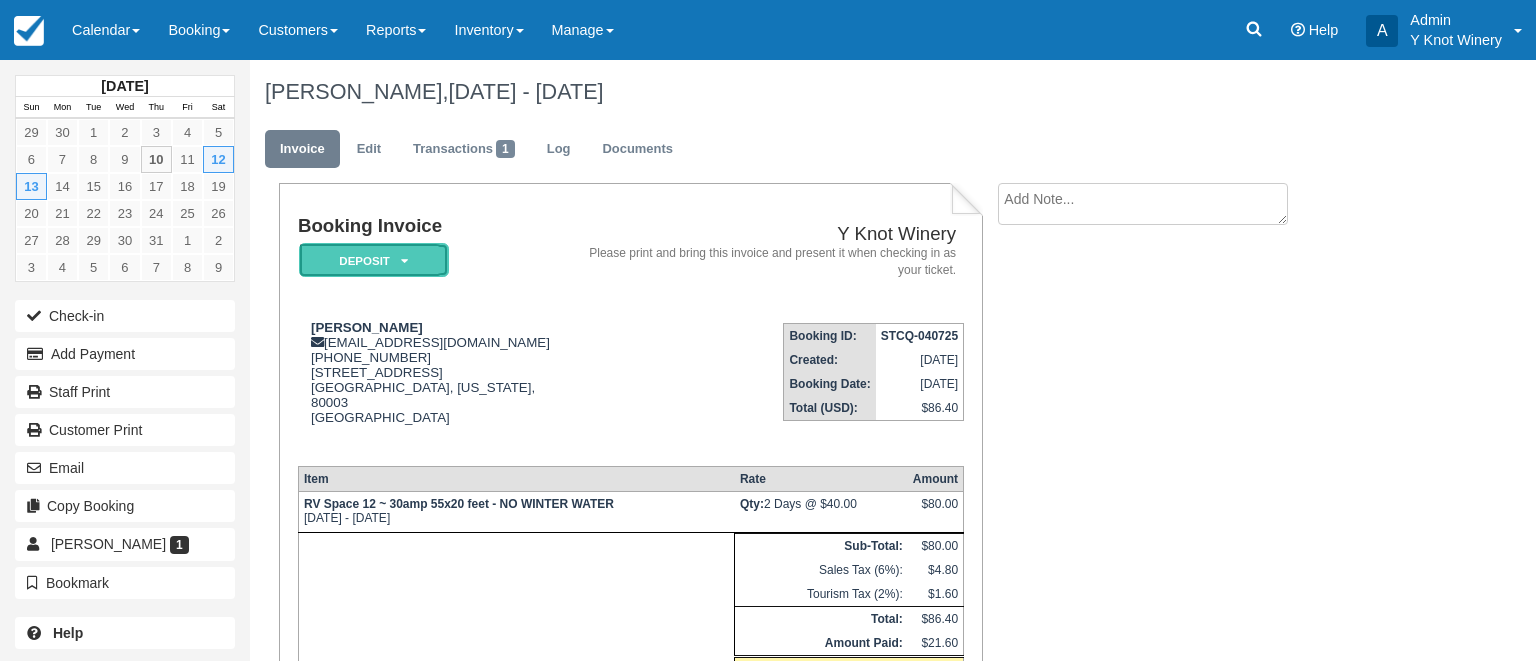 click at bounding box center (404, 261) 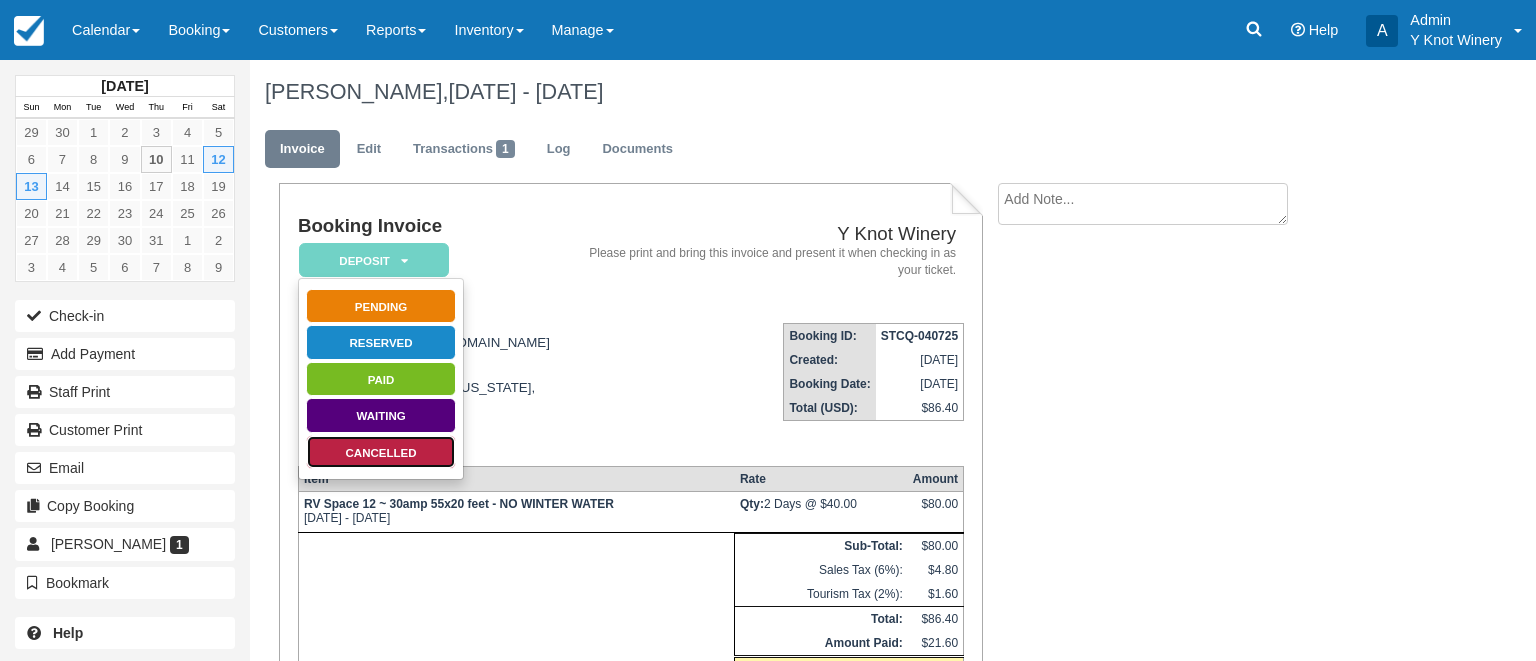click on "Cancelled" at bounding box center (381, 452) 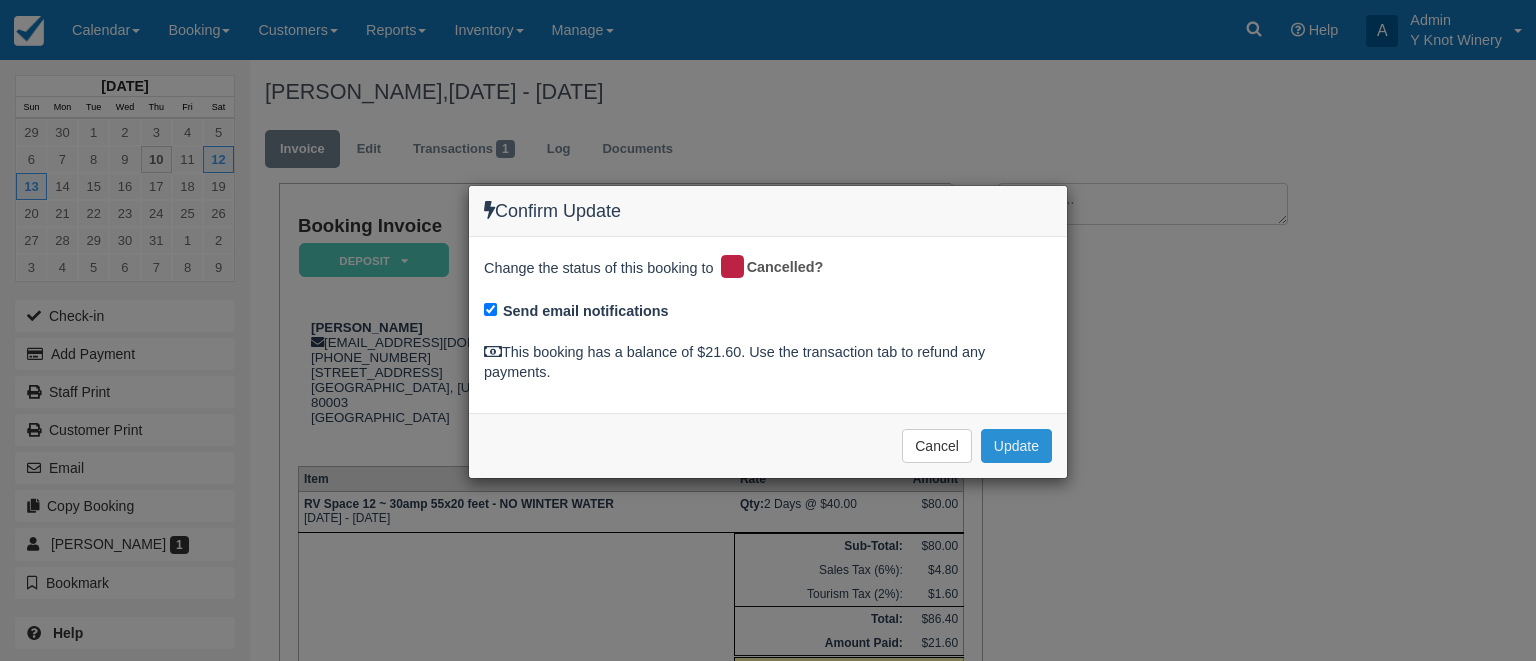 click on "Update" at bounding box center [1016, 446] 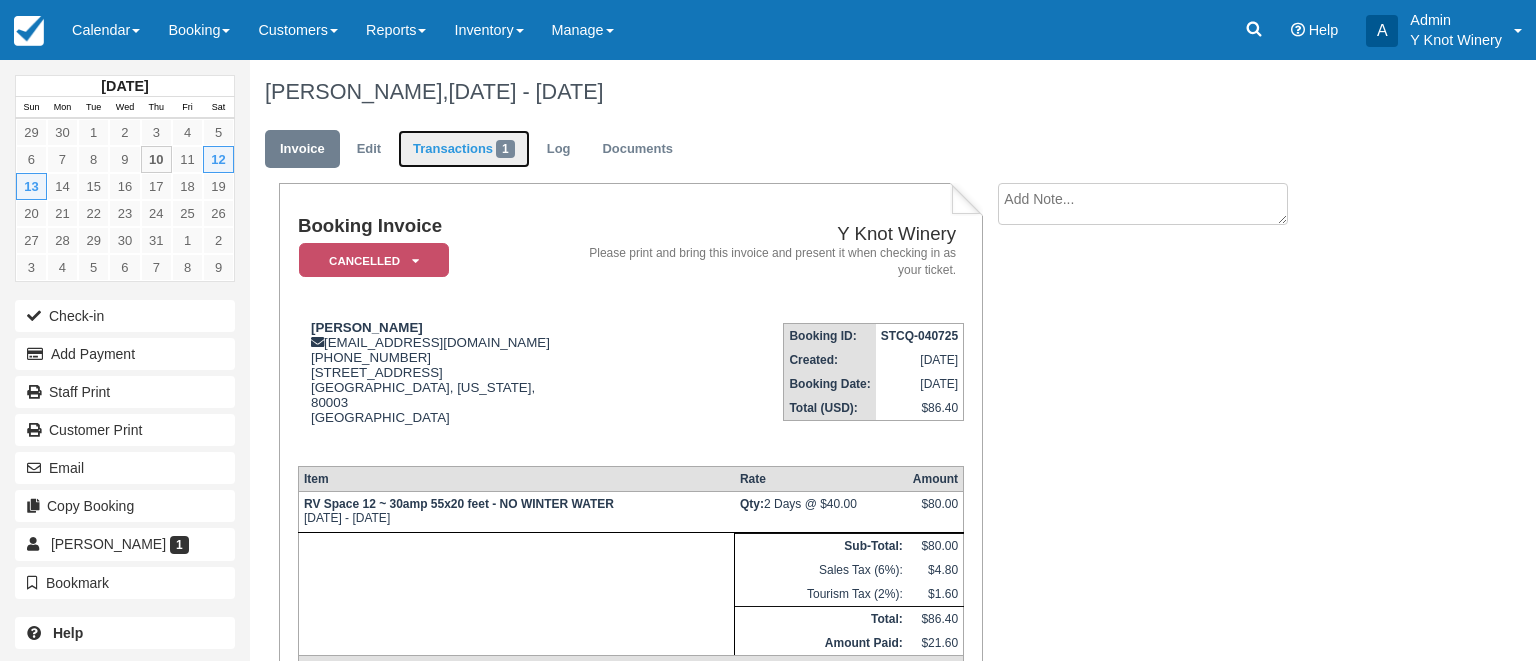 click on "Transactions  1" at bounding box center [464, 149] 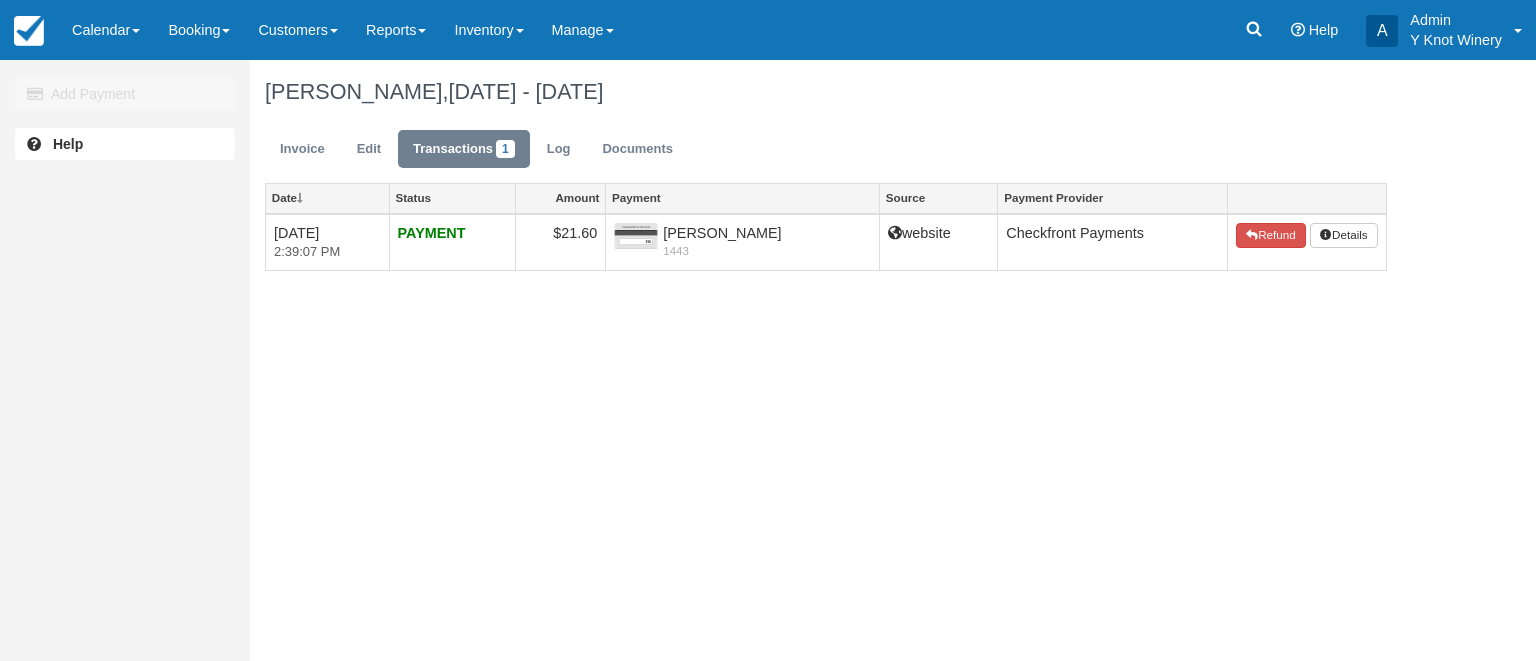 scroll, scrollTop: 0, scrollLeft: 0, axis: both 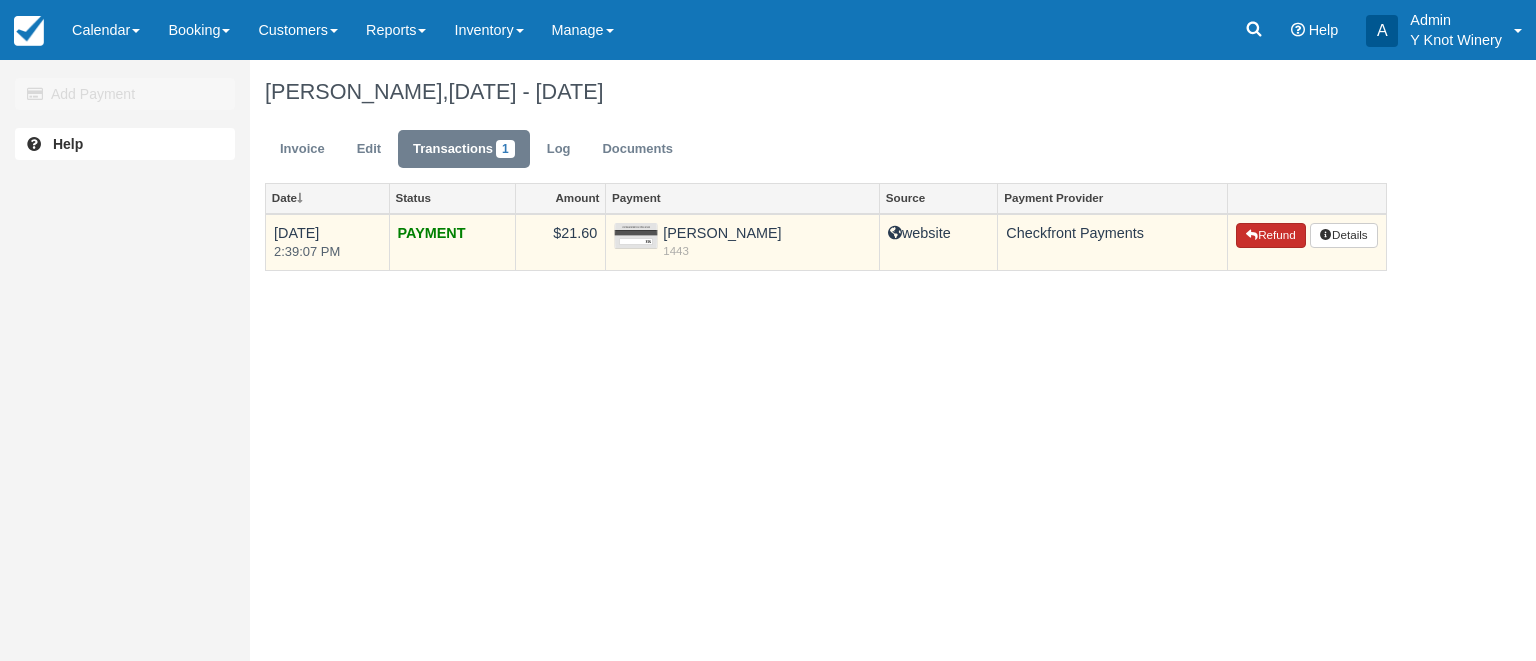 click on "Refund" at bounding box center [1271, 236] 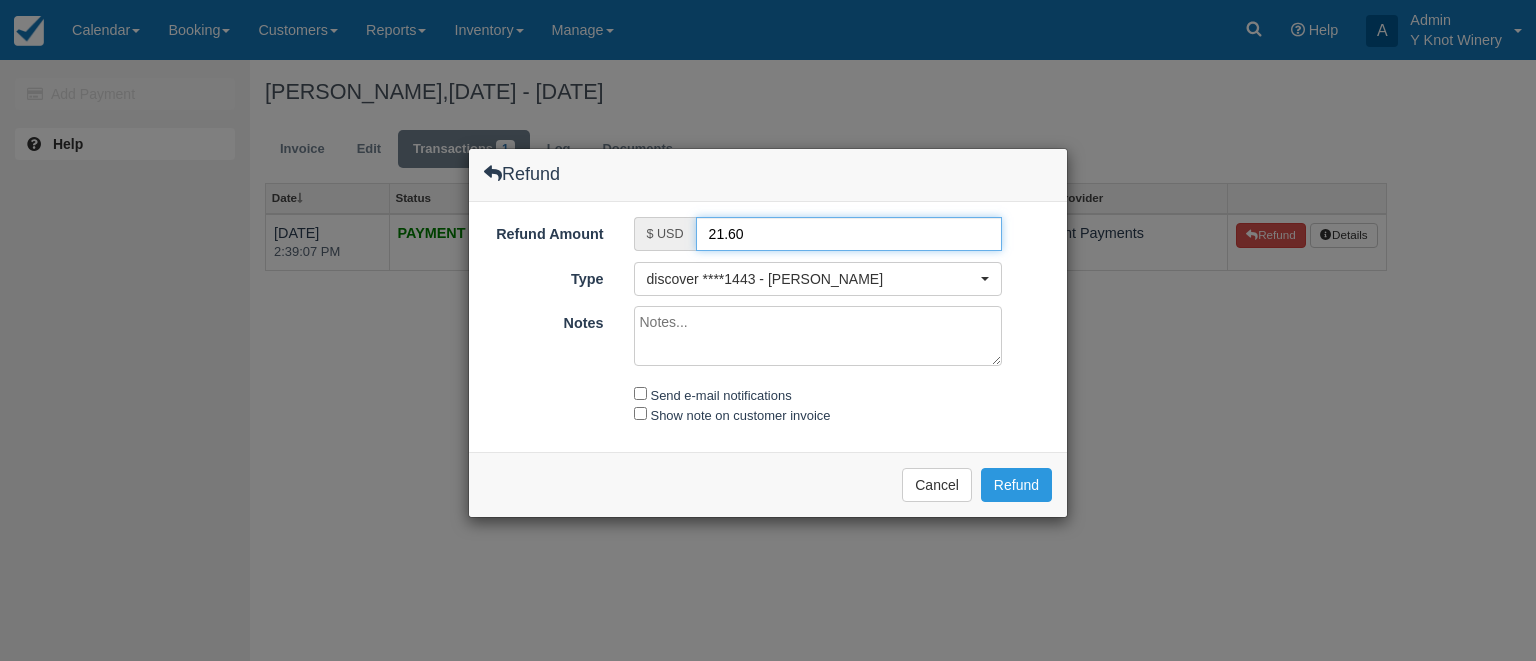 drag, startPoint x: 714, startPoint y: 231, endPoint x: 700, endPoint y: 234, distance: 14.3178215 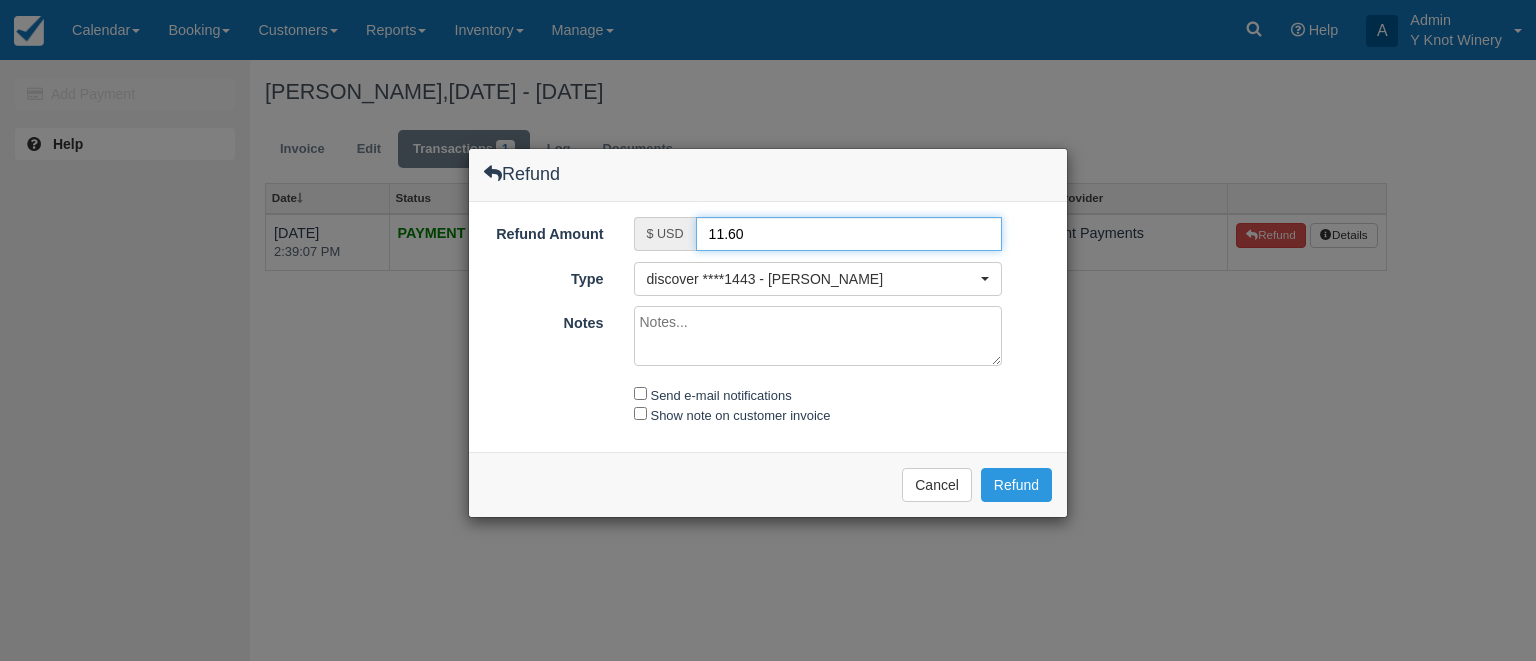 type on "11.60" 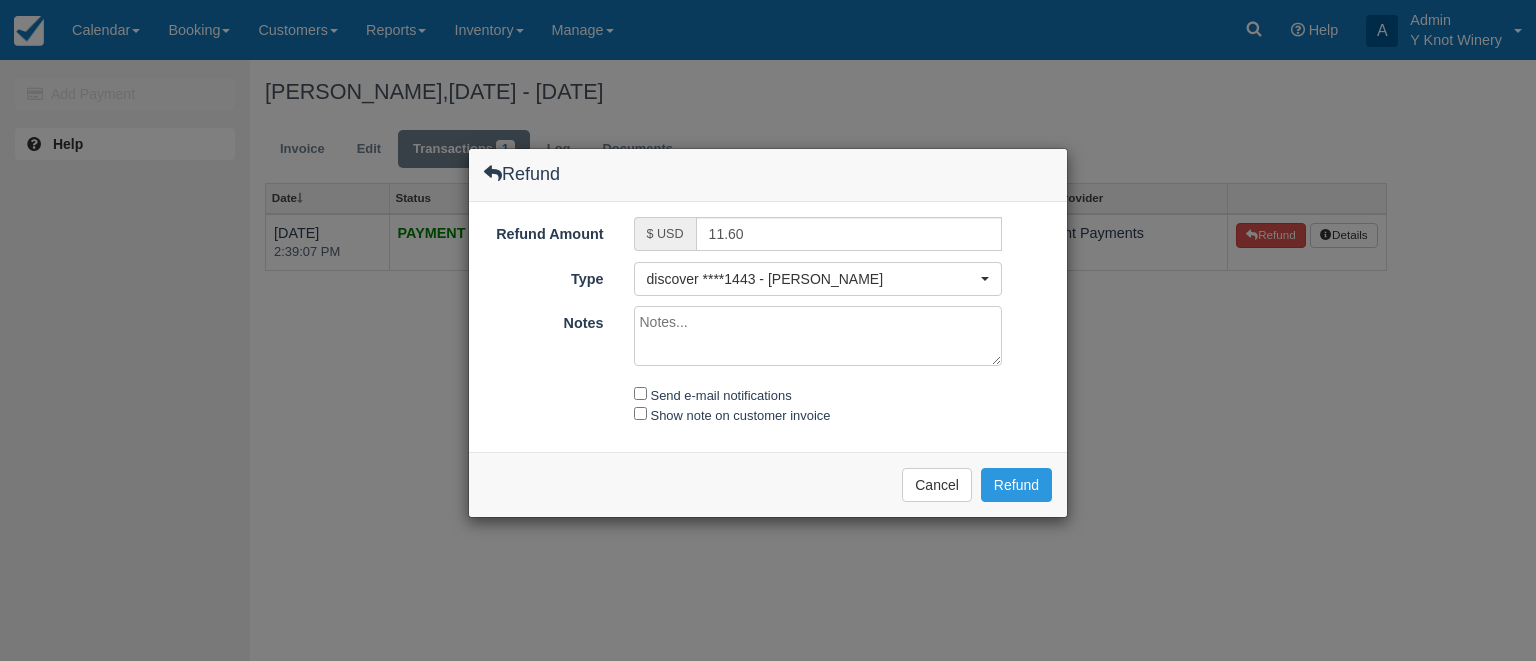 click on "Notes" at bounding box center (818, 336) 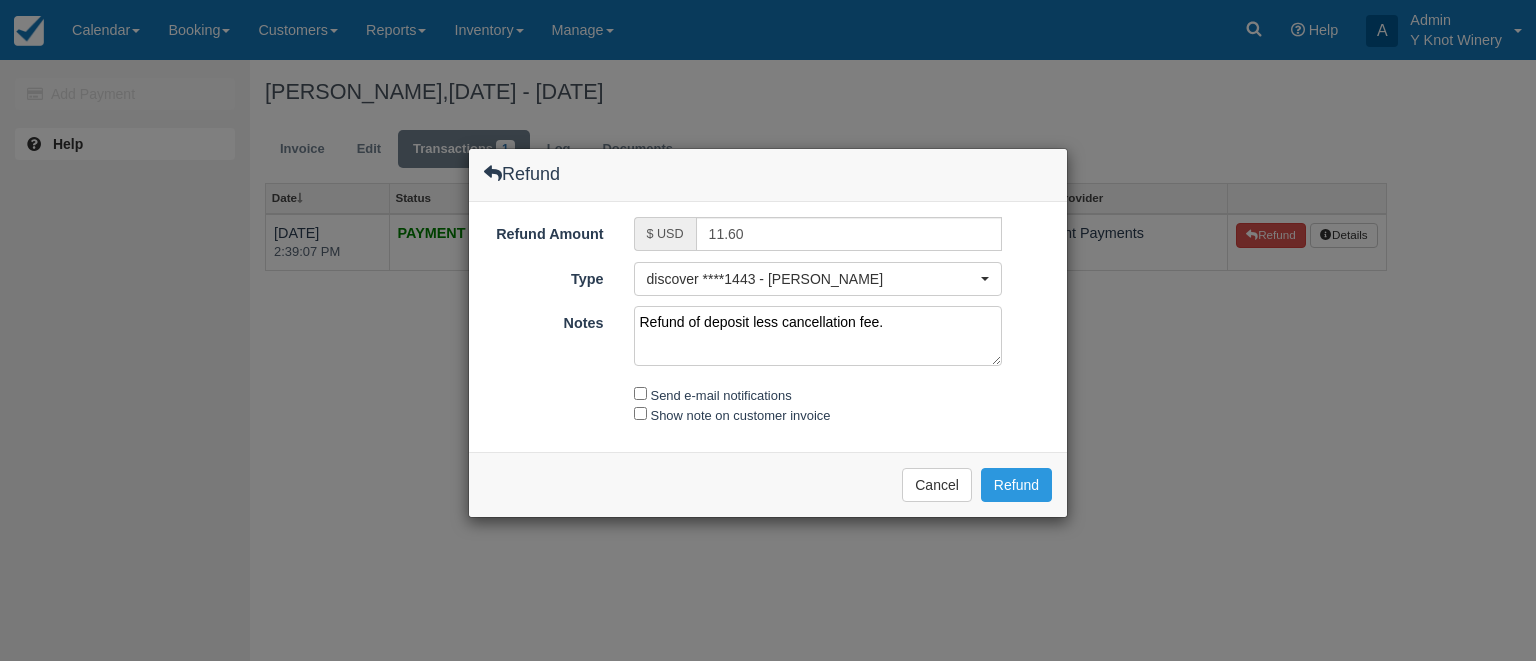 type on "Refund of deposit less cancellation fee." 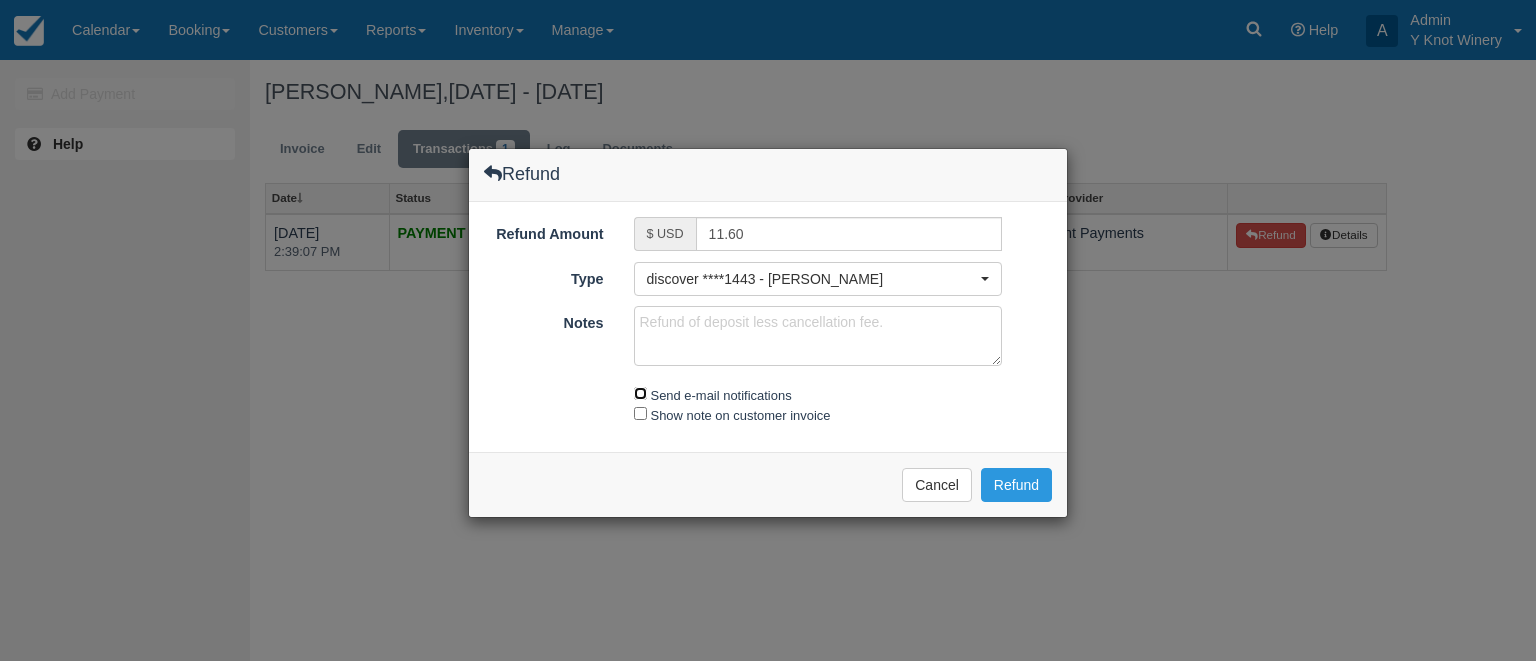 click on "Send e-mail notifications" at bounding box center [640, 393] 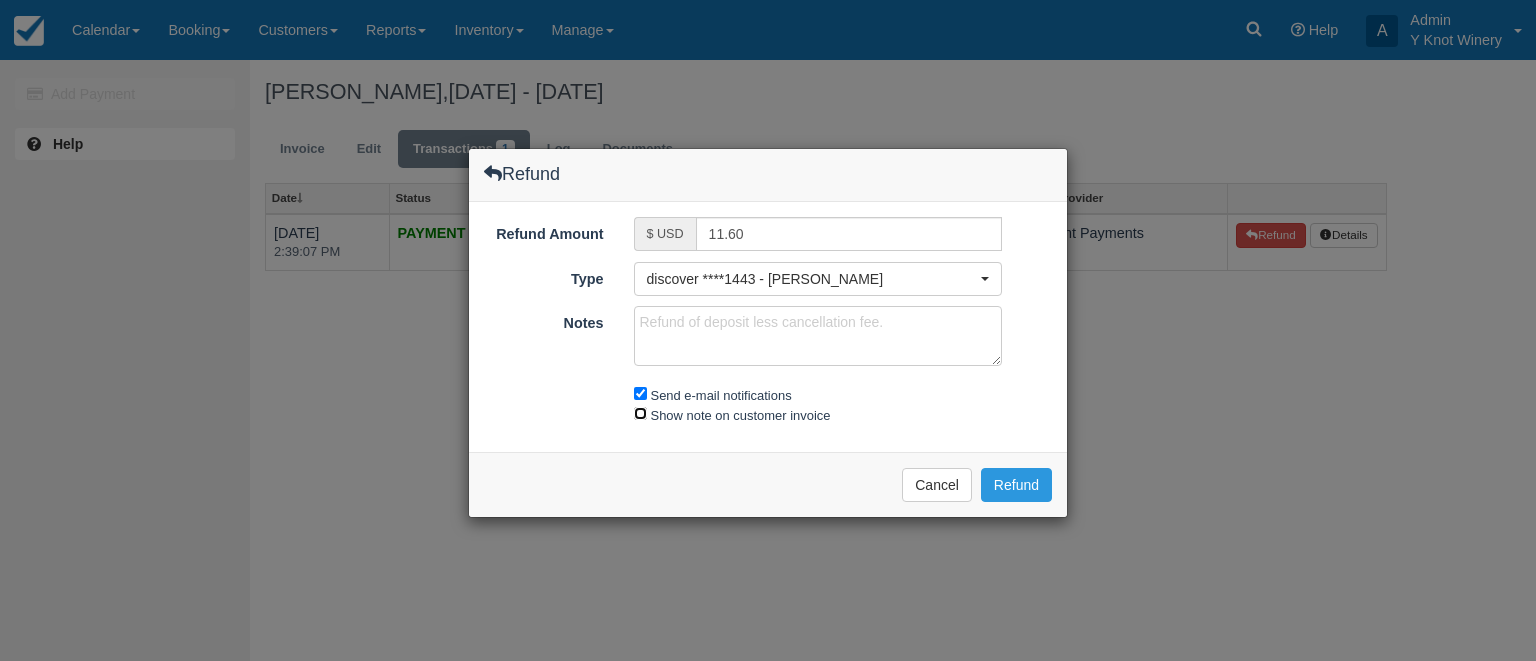 click on "Show note on customer invoice" at bounding box center (640, 413) 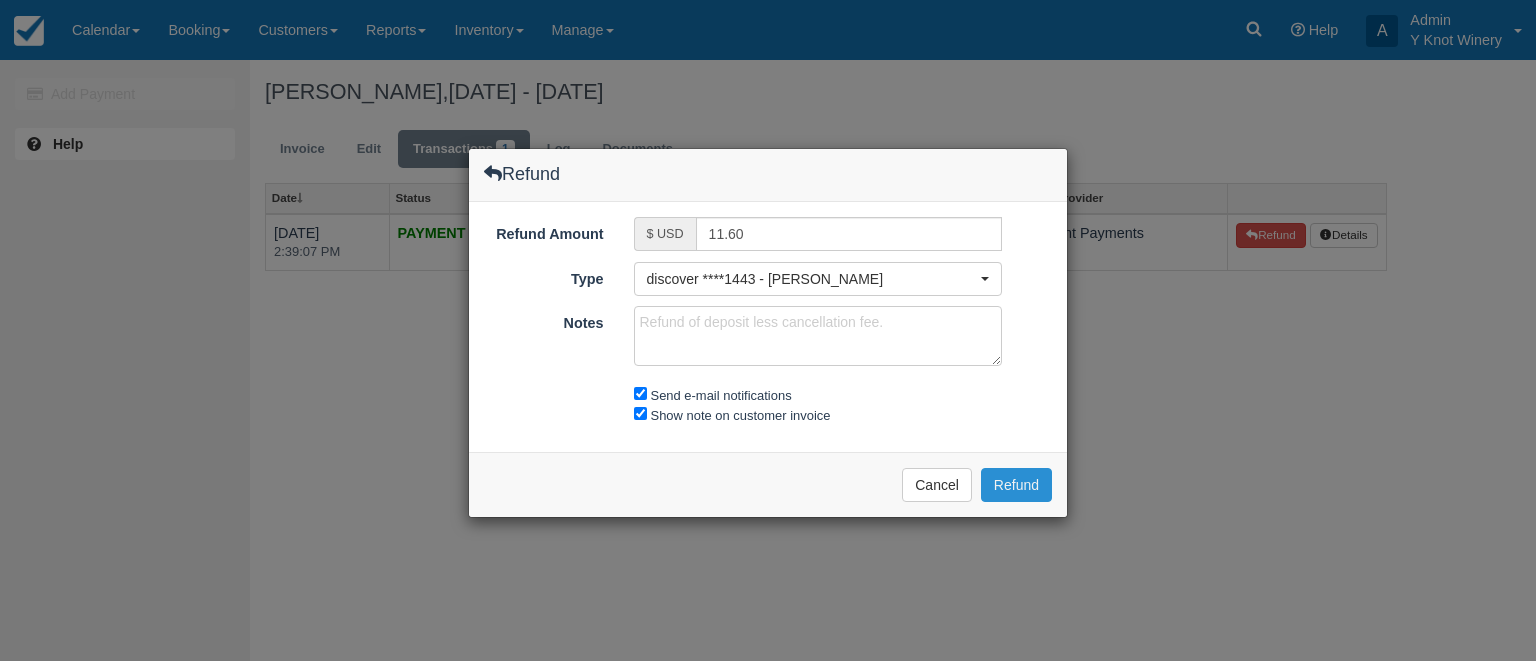 click on "Refund" at bounding box center [1016, 485] 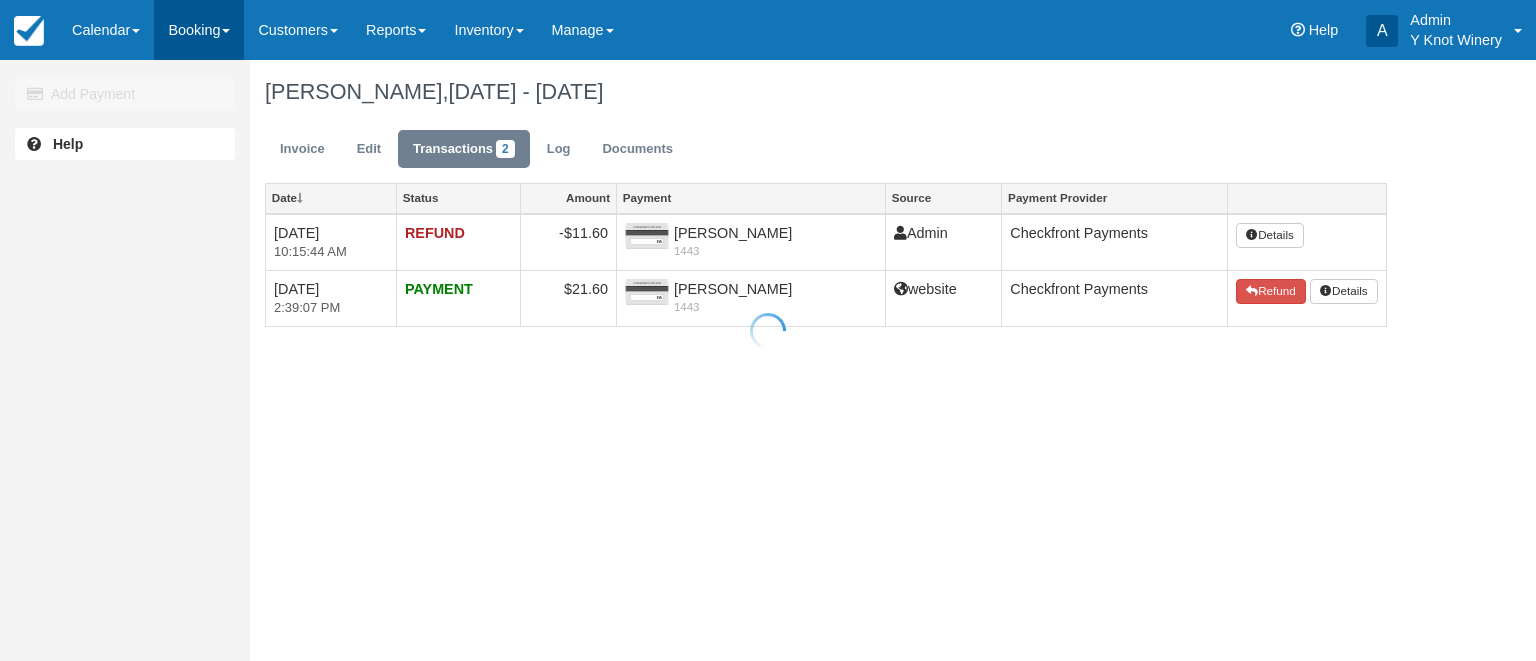 scroll, scrollTop: 0, scrollLeft: 0, axis: both 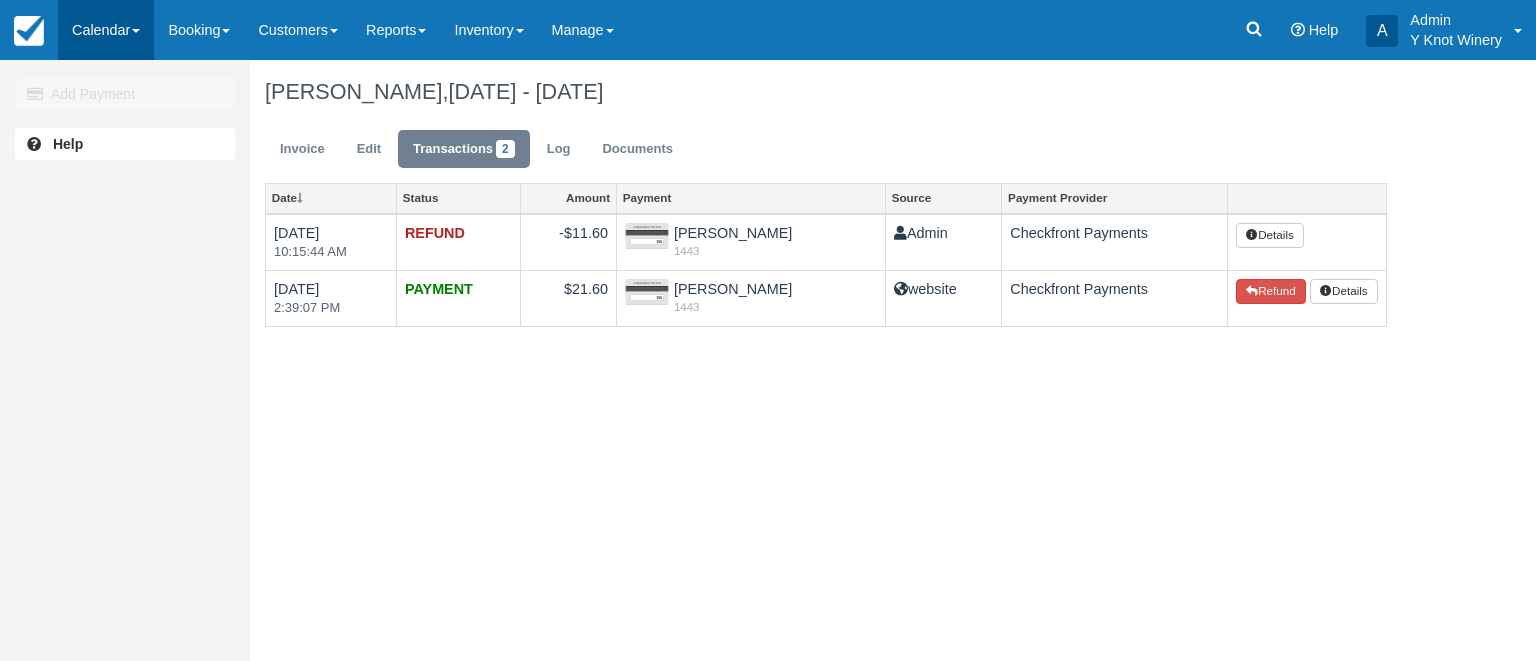 click at bounding box center (136, 31) 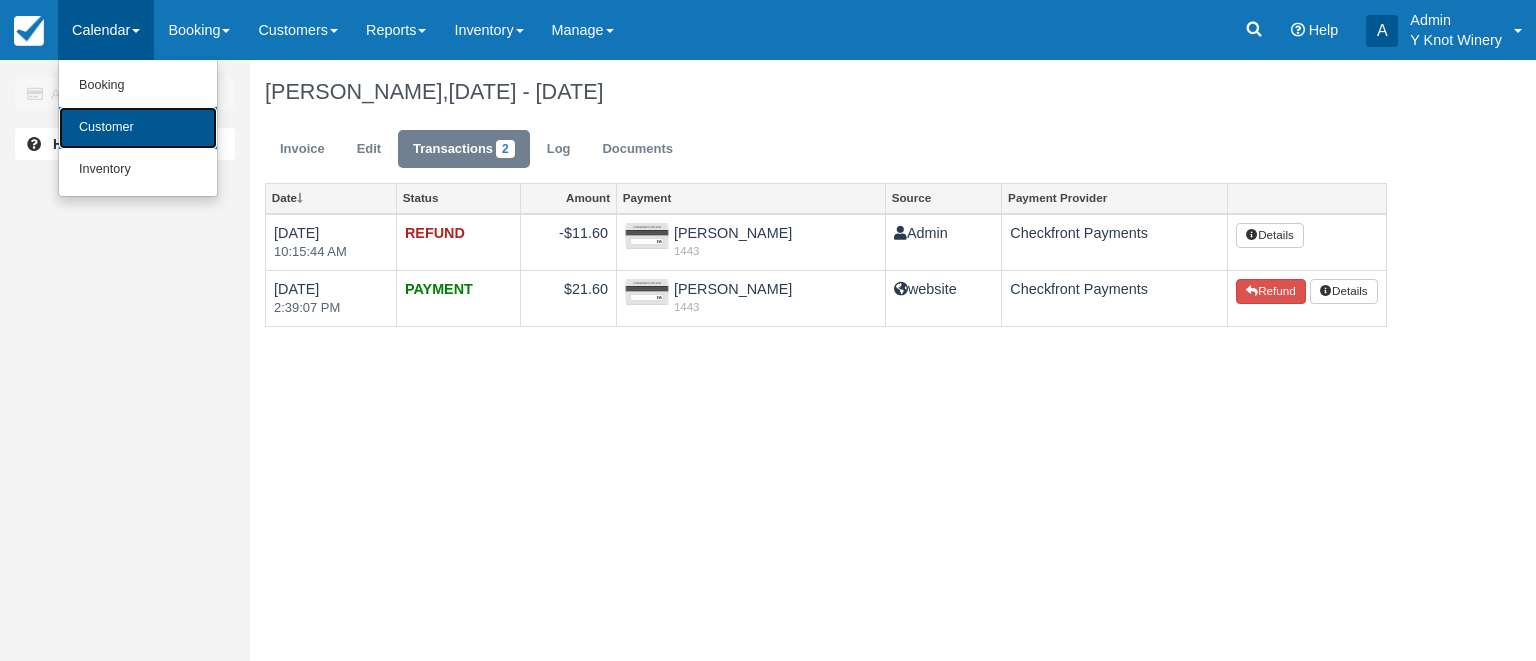 click on "Customer" at bounding box center [138, 128] 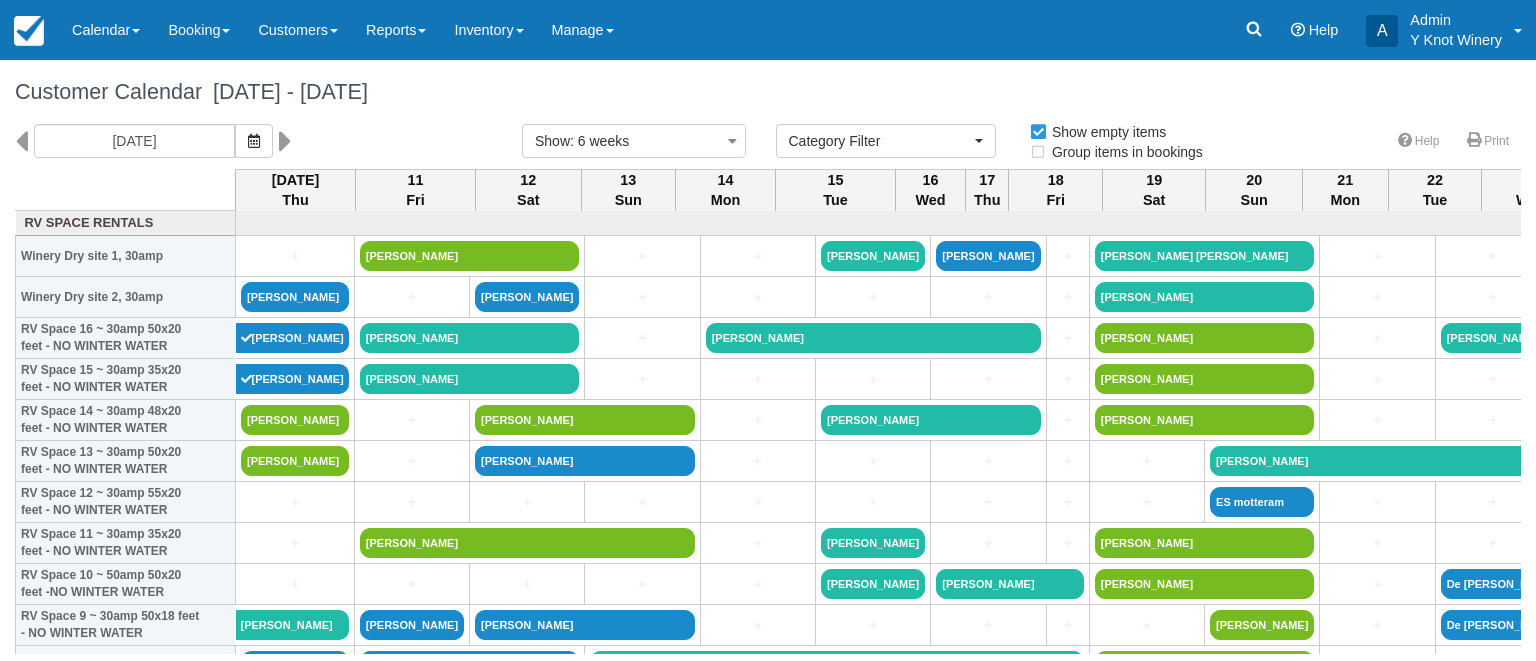 select 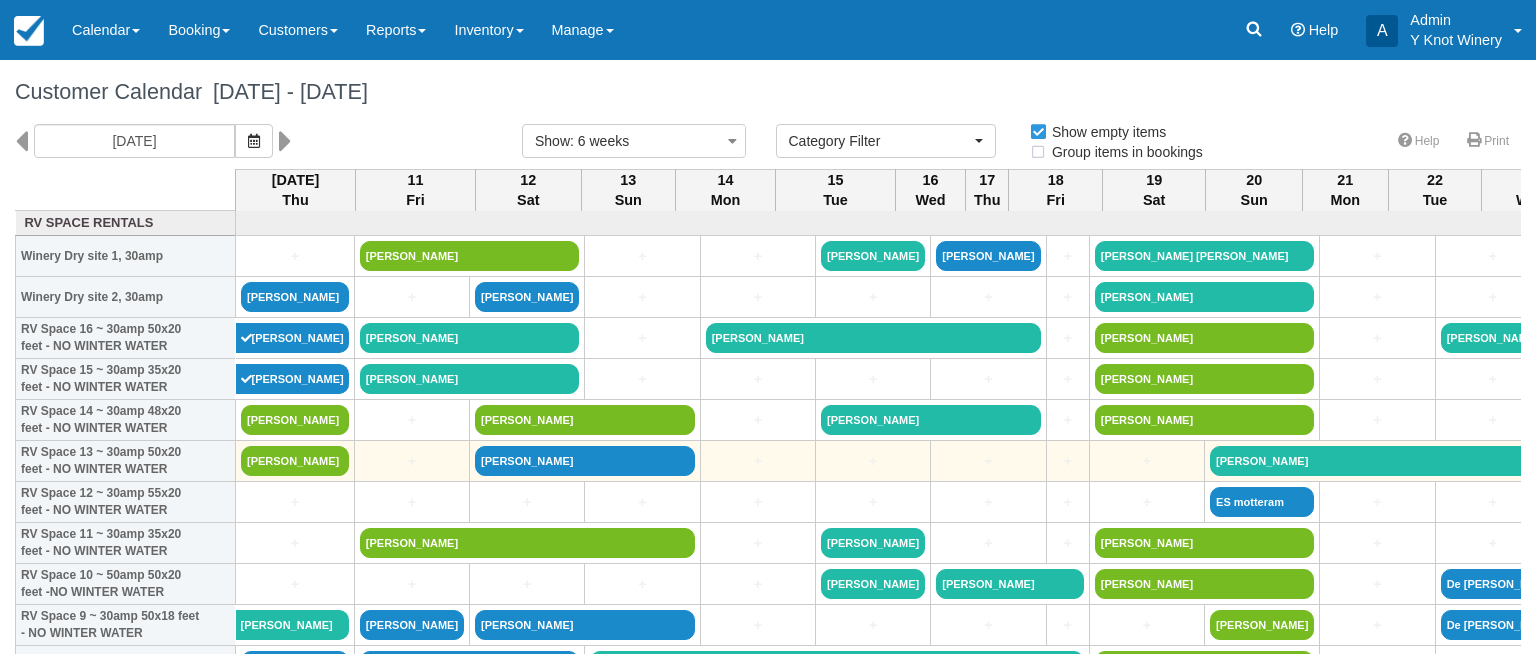 scroll, scrollTop: 0, scrollLeft: 0, axis: both 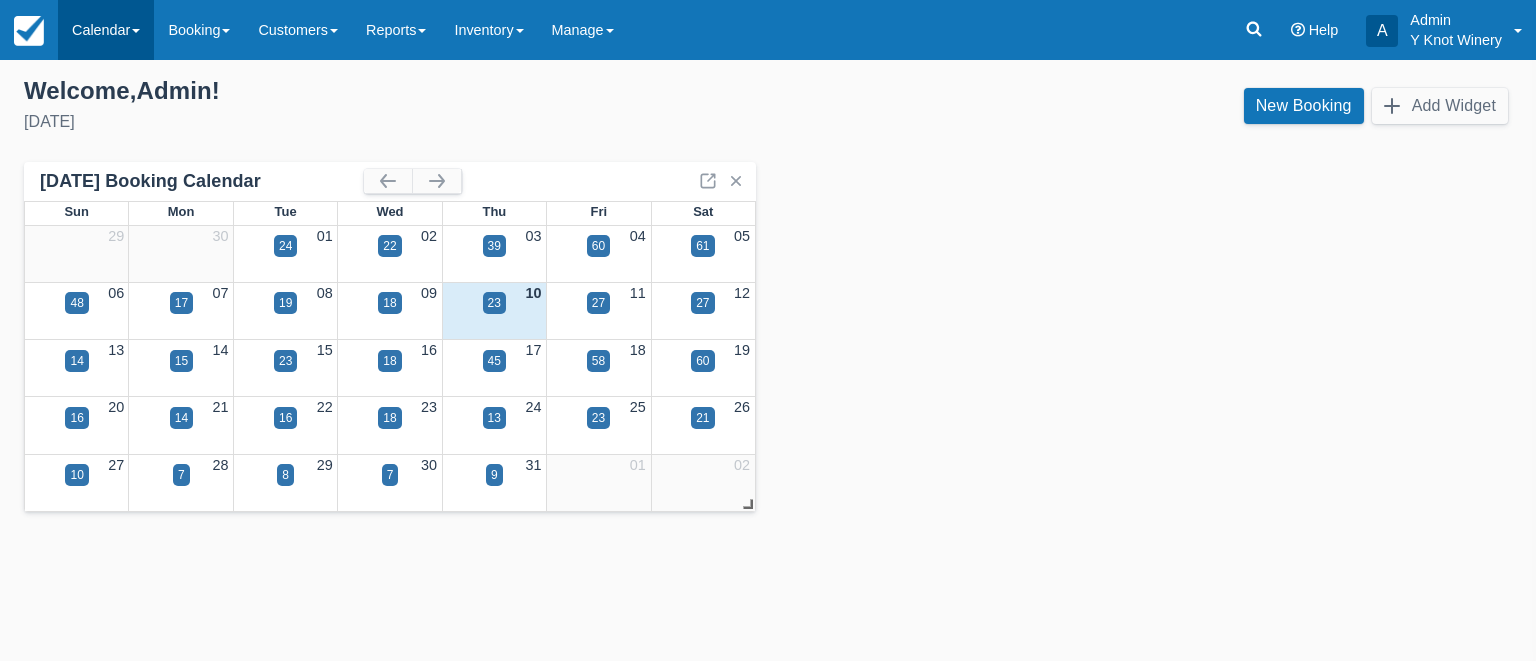 click on "Calendar" at bounding box center [106, 30] 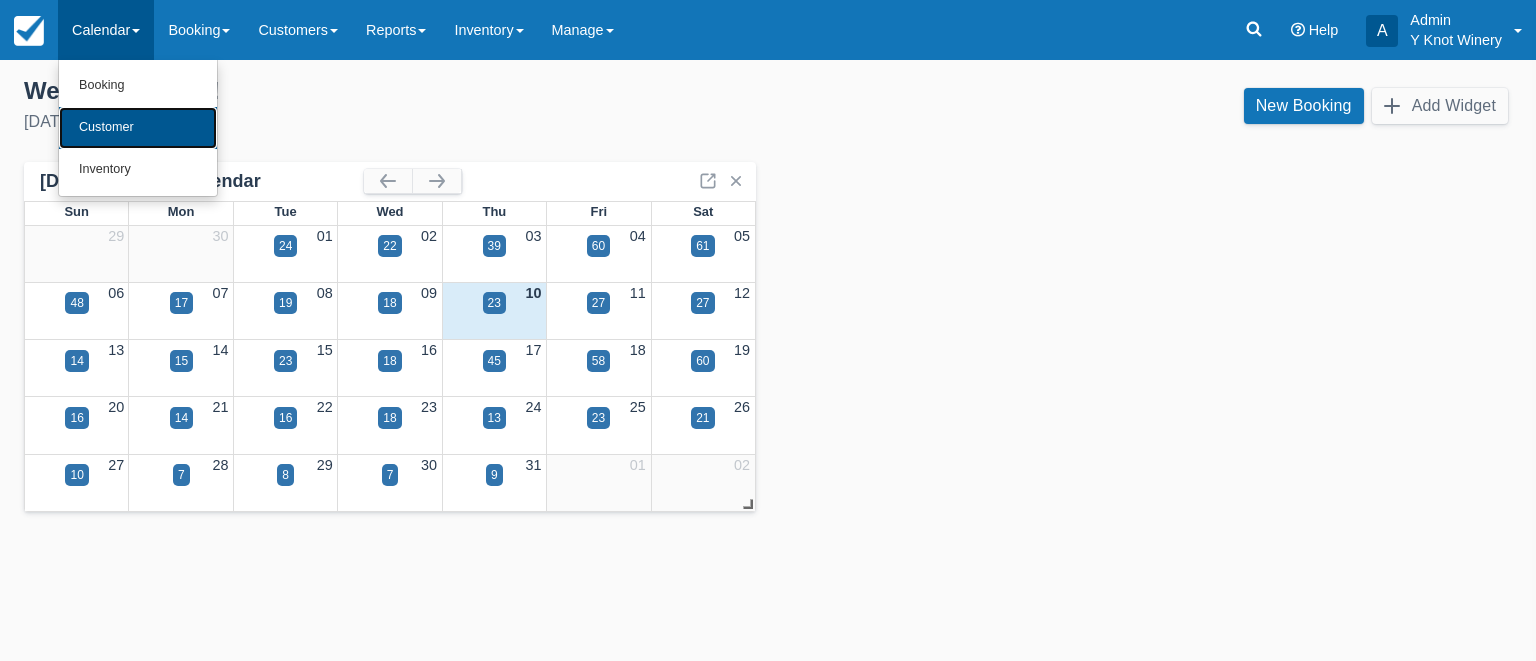 click on "Customer" at bounding box center (138, 128) 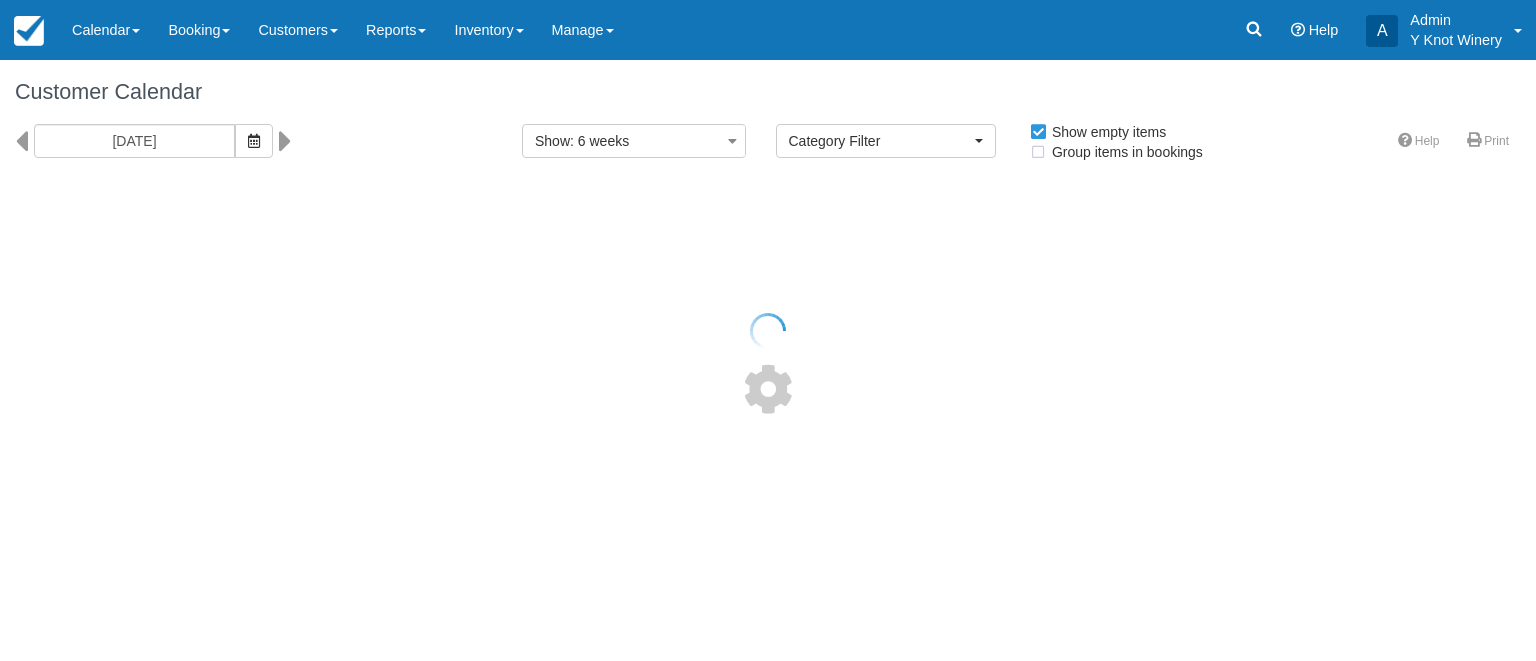 select 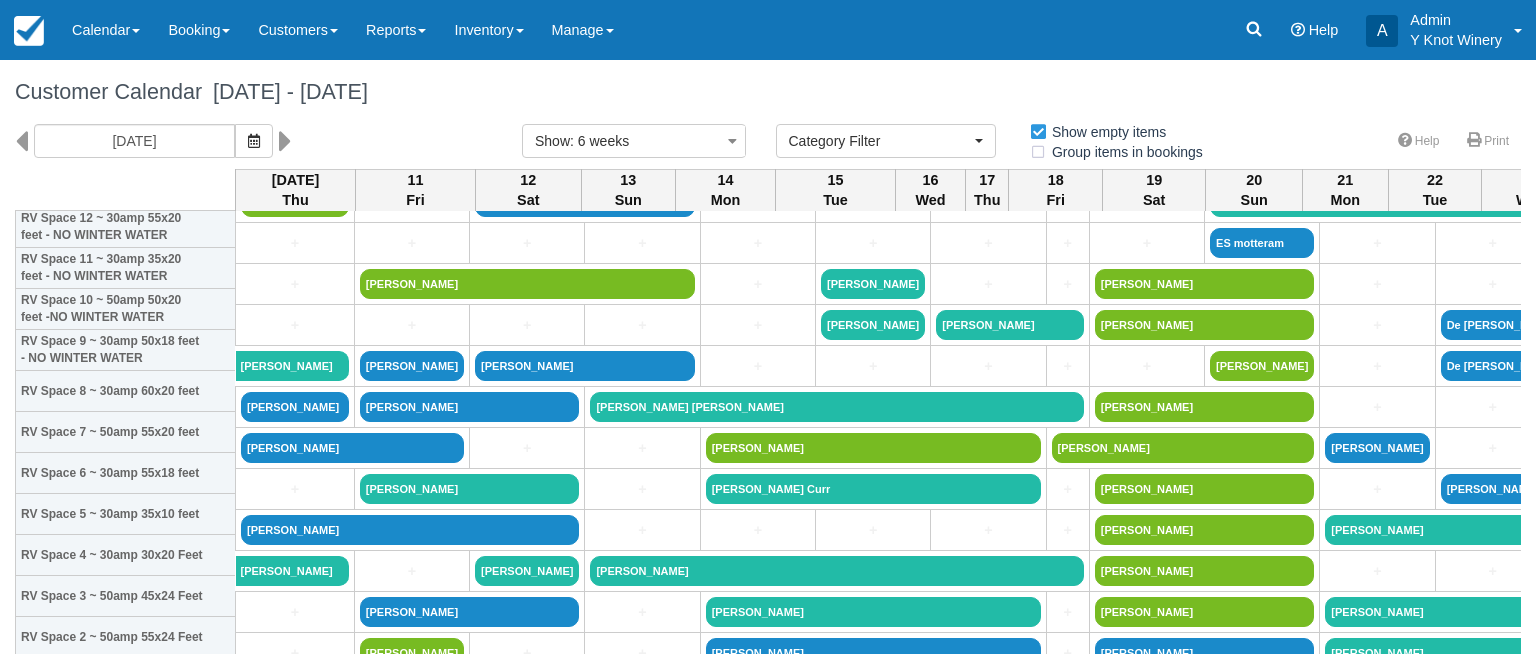 scroll, scrollTop: 298, scrollLeft: 0, axis: vertical 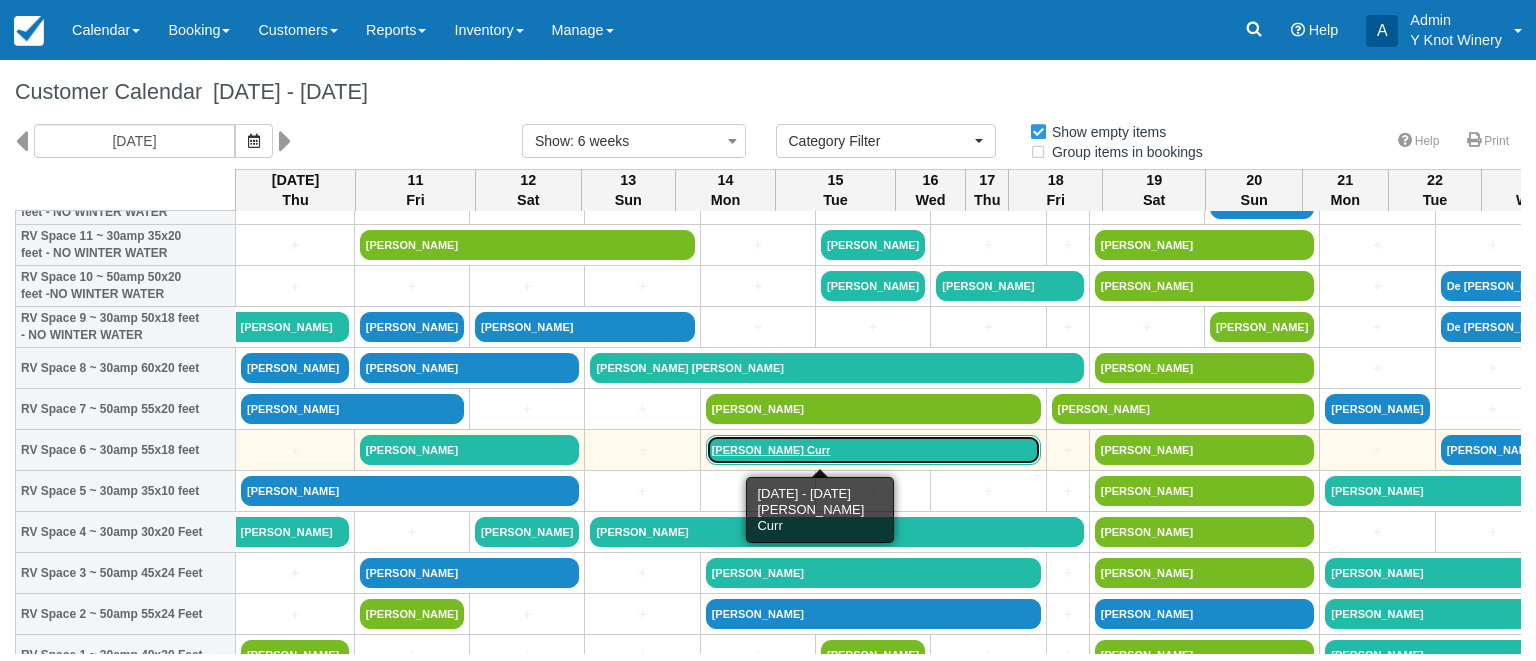 click on "[PERSON_NAME] Curr" at bounding box center [873, 450] 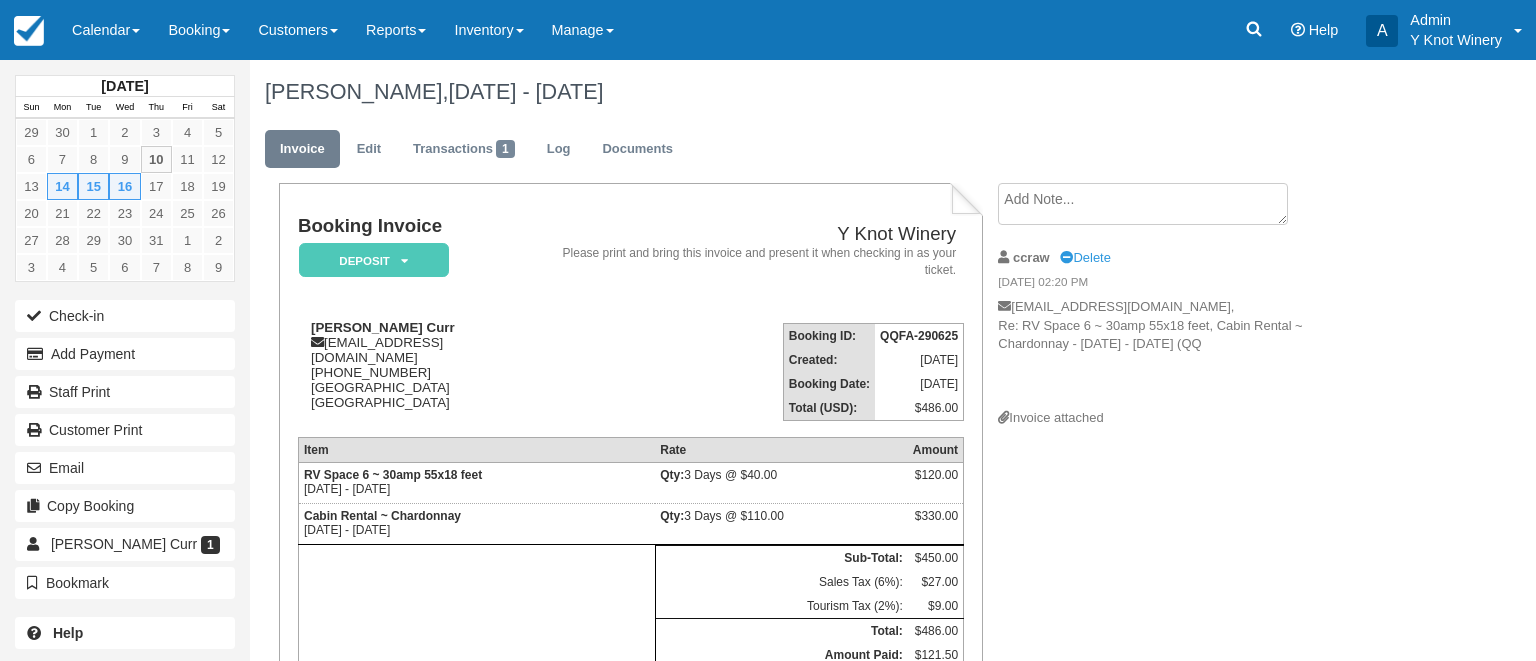 scroll, scrollTop: 0, scrollLeft: 0, axis: both 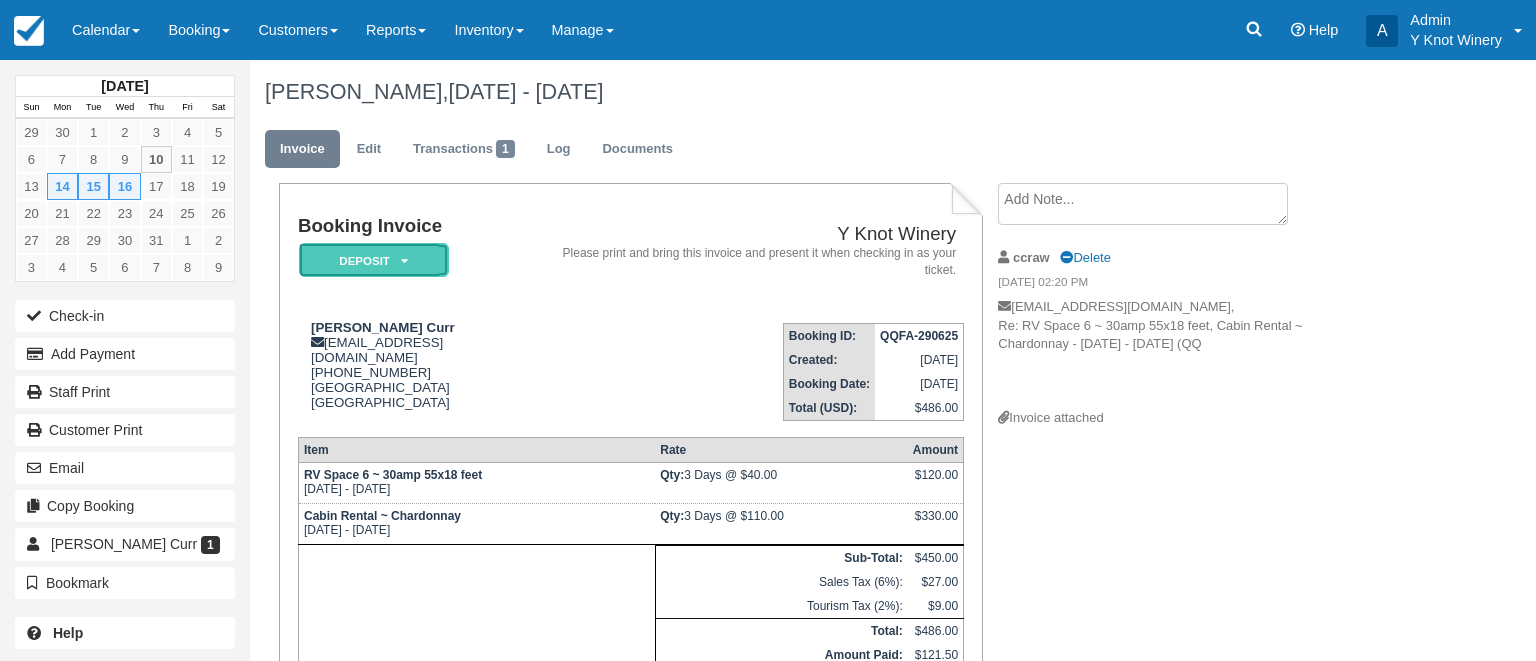 click at bounding box center [404, 261] 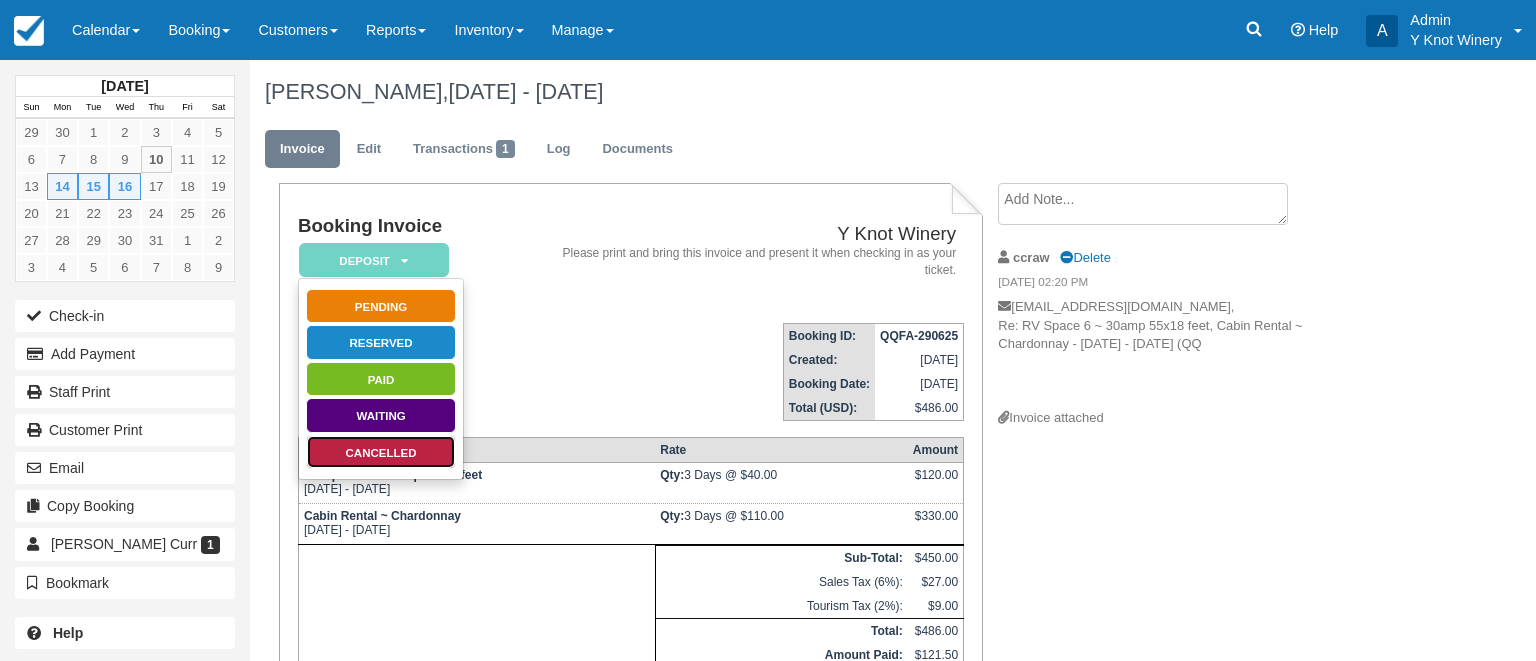 click on "Cancelled" at bounding box center [381, 452] 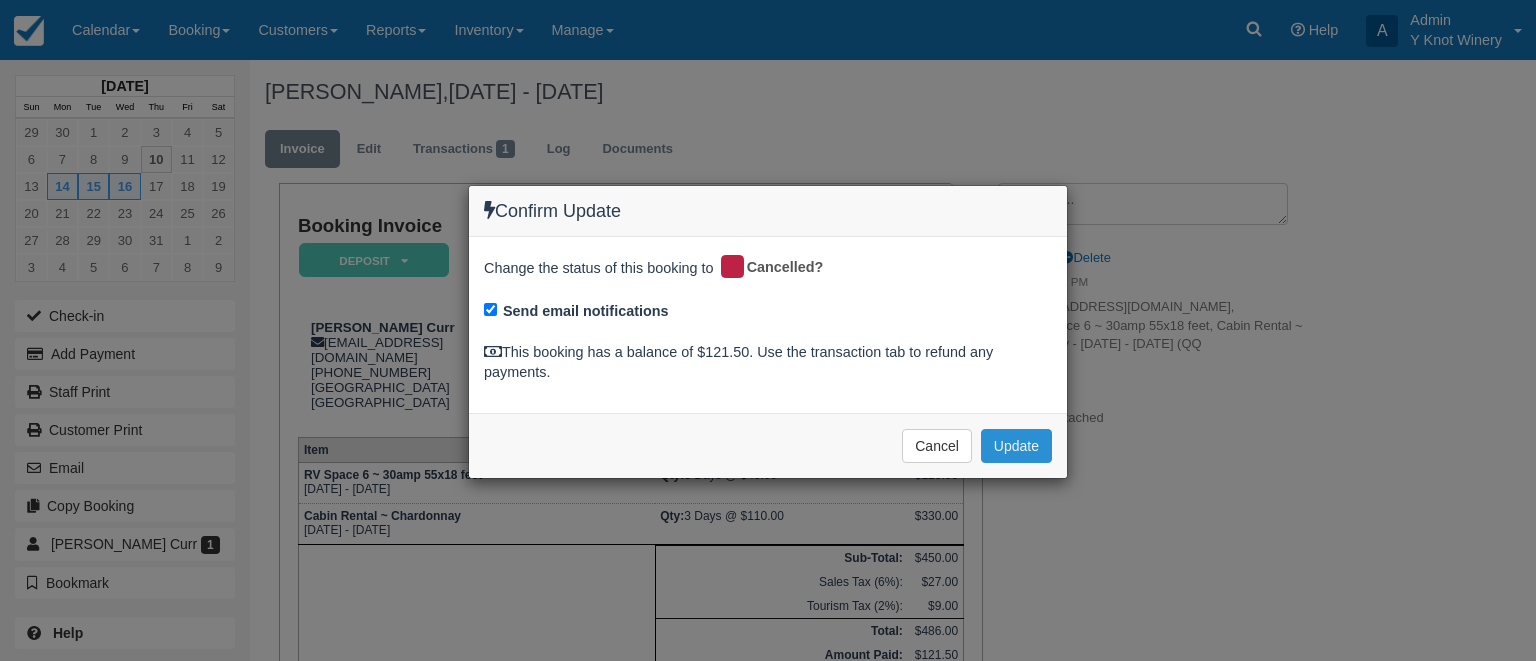 click on "Update" at bounding box center [1016, 446] 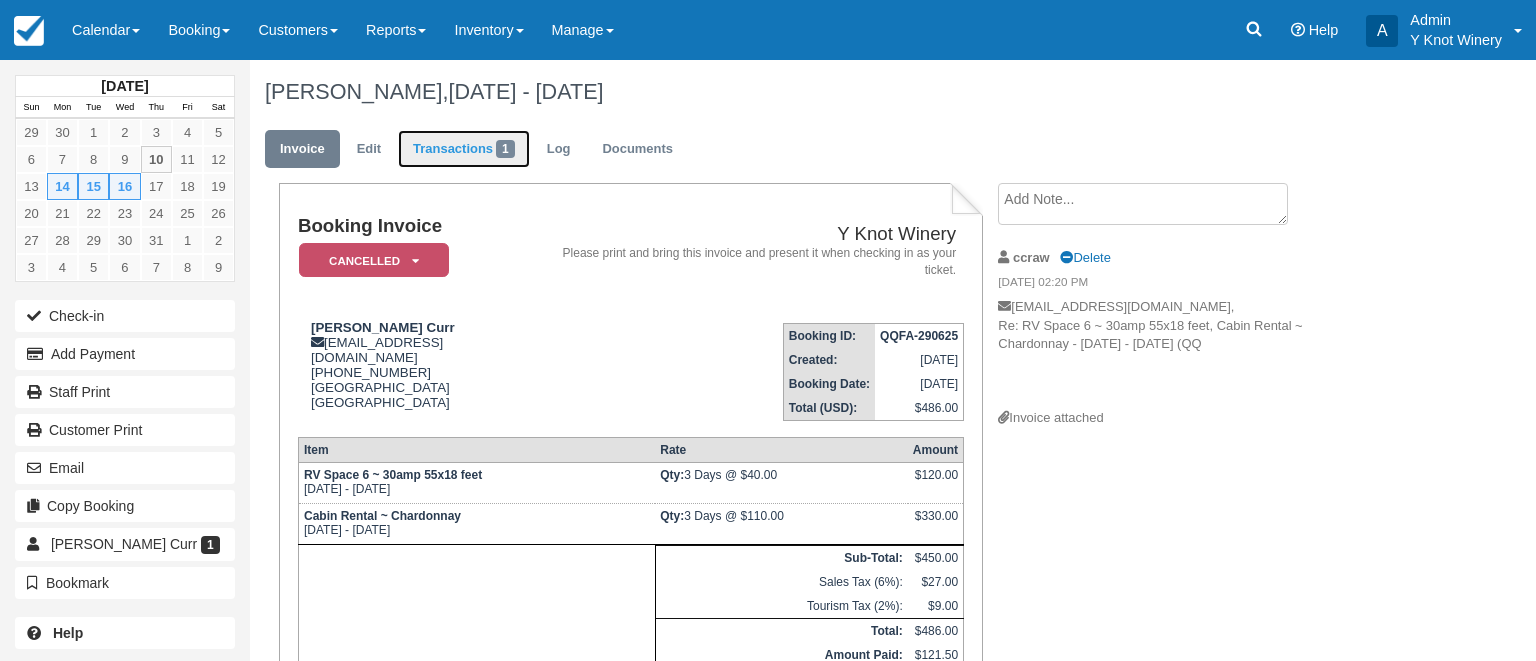 click on "Transactions  1" at bounding box center [464, 149] 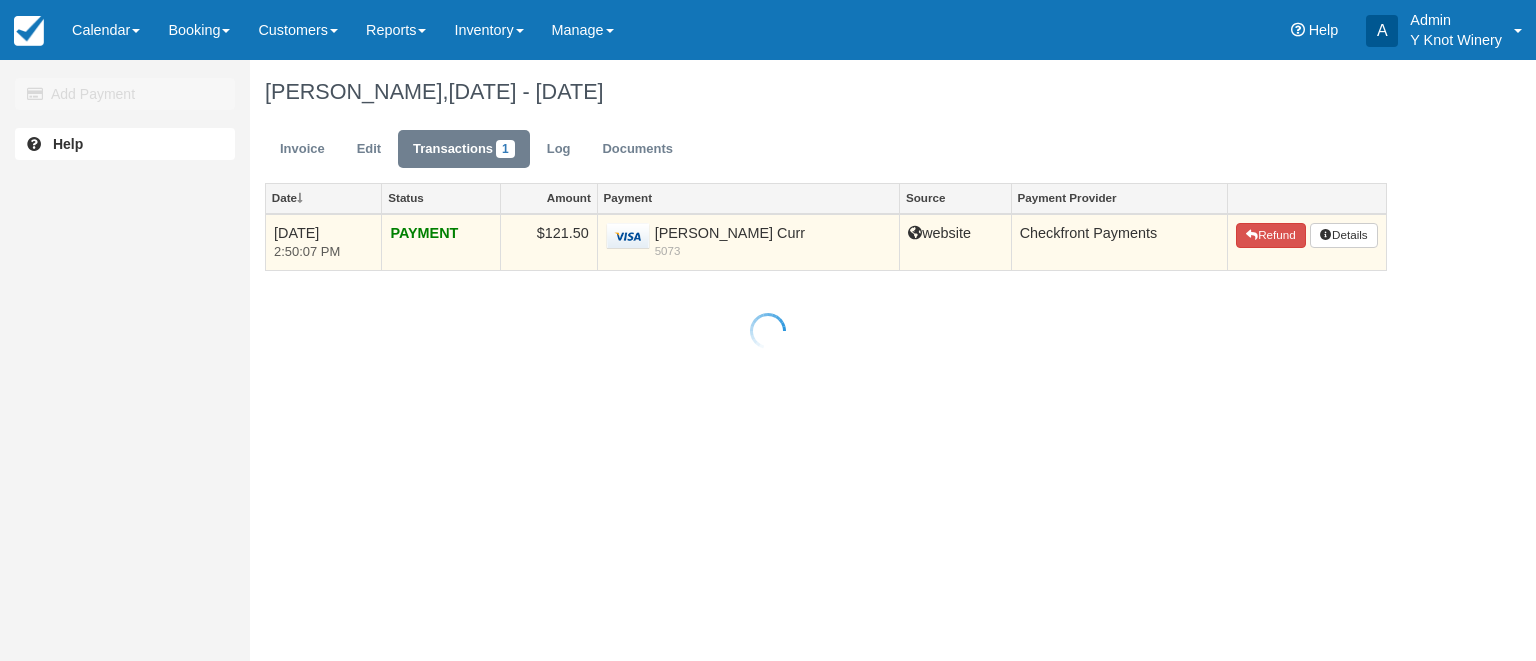 scroll, scrollTop: 0, scrollLeft: 0, axis: both 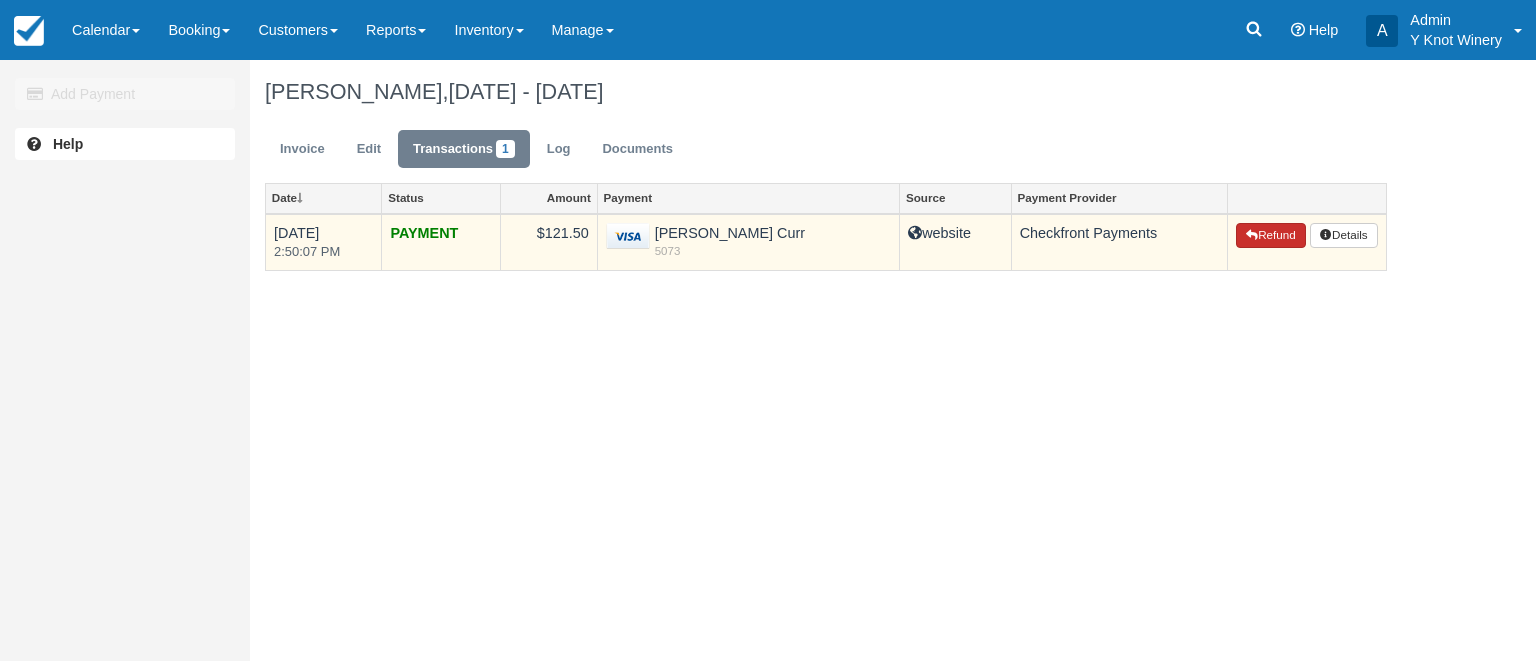 click on "Refund" at bounding box center [1271, 236] 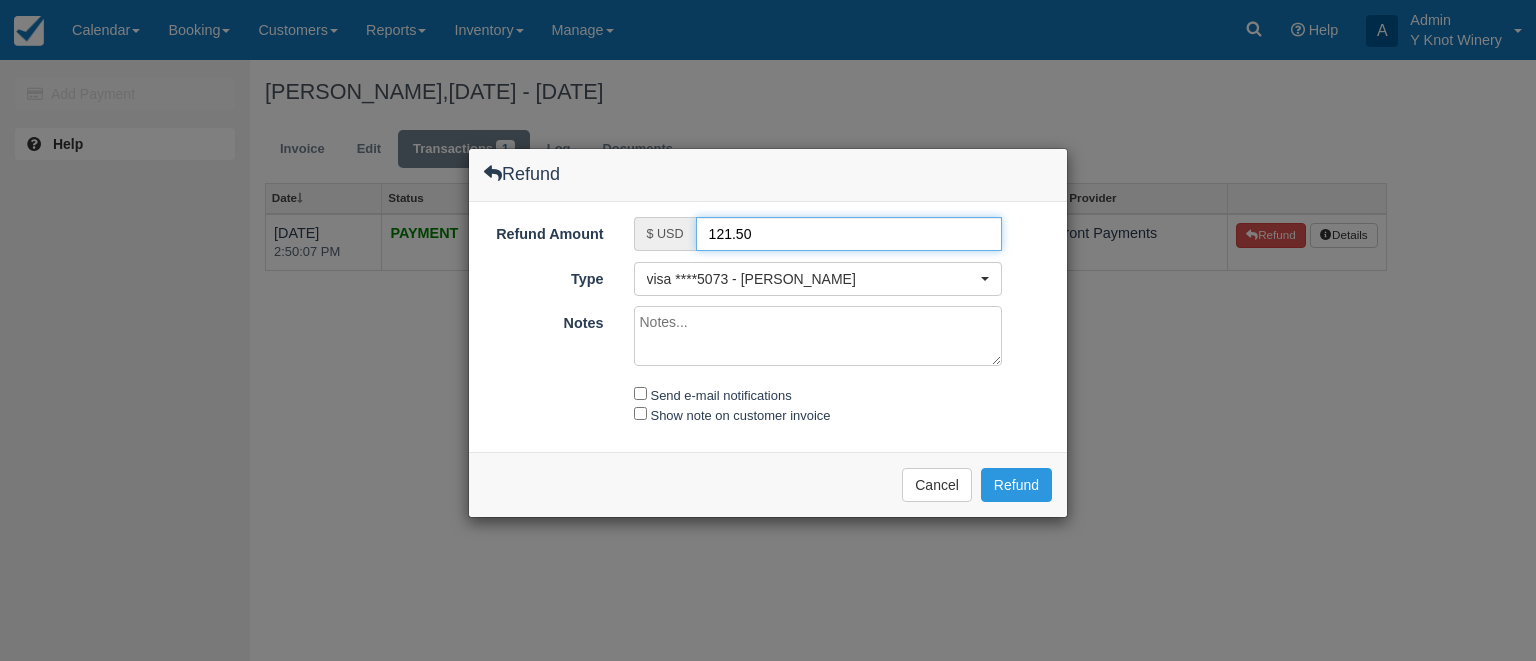click on "121.50" at bounding box center [849, 234] 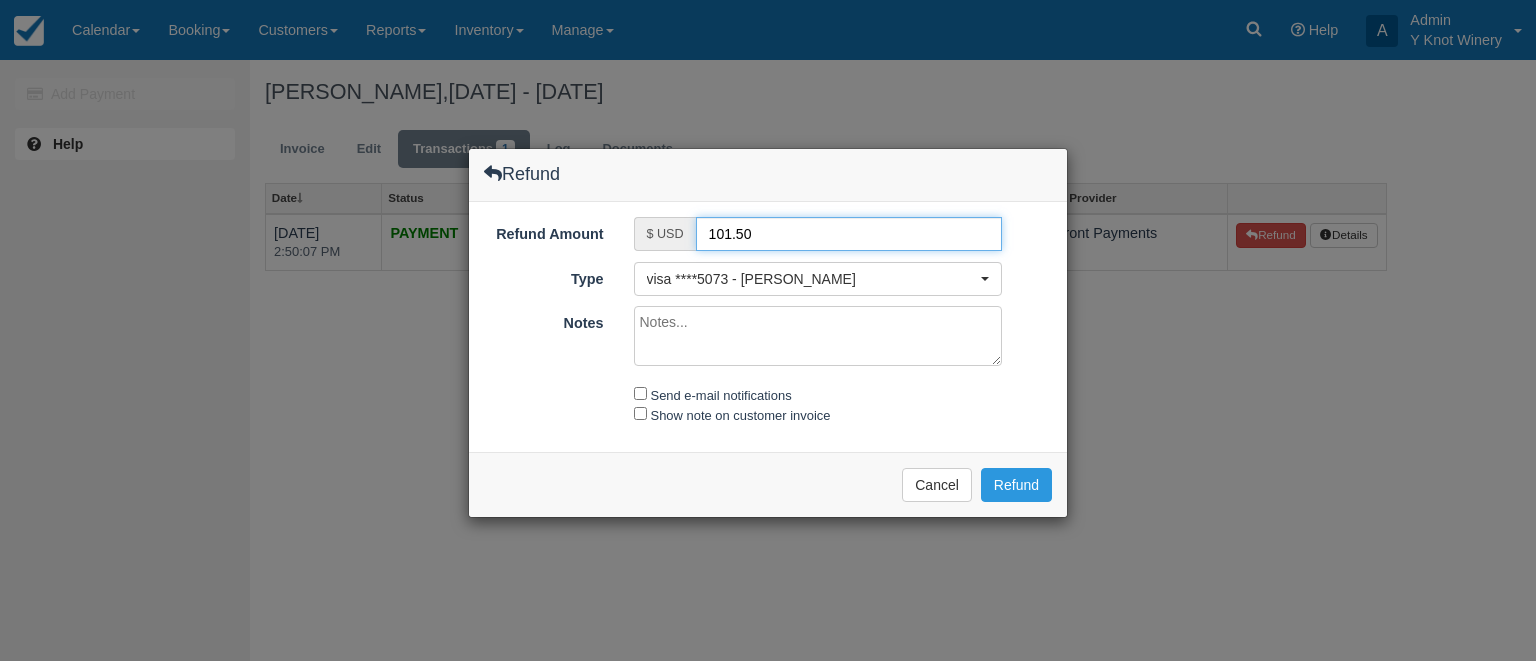 type on "101.50" 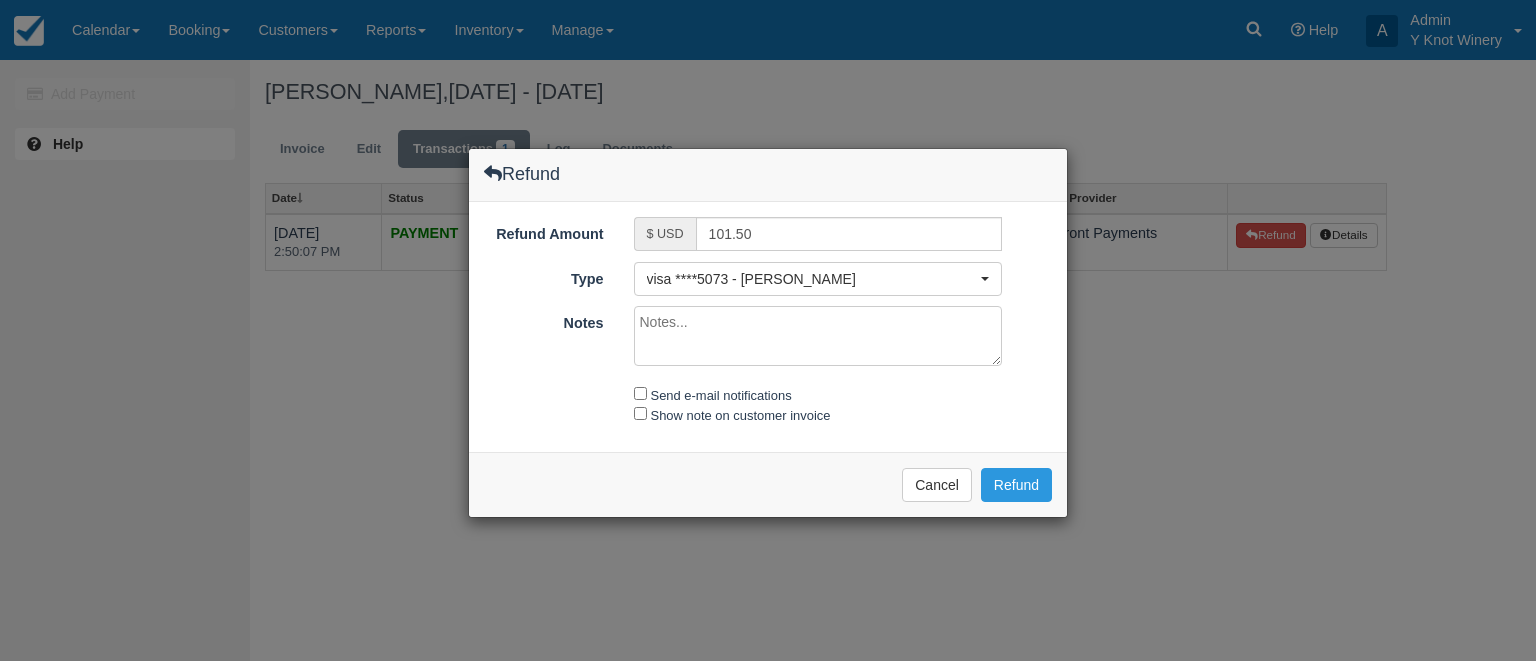 click on "Notes" at bounding box center [818, 336] 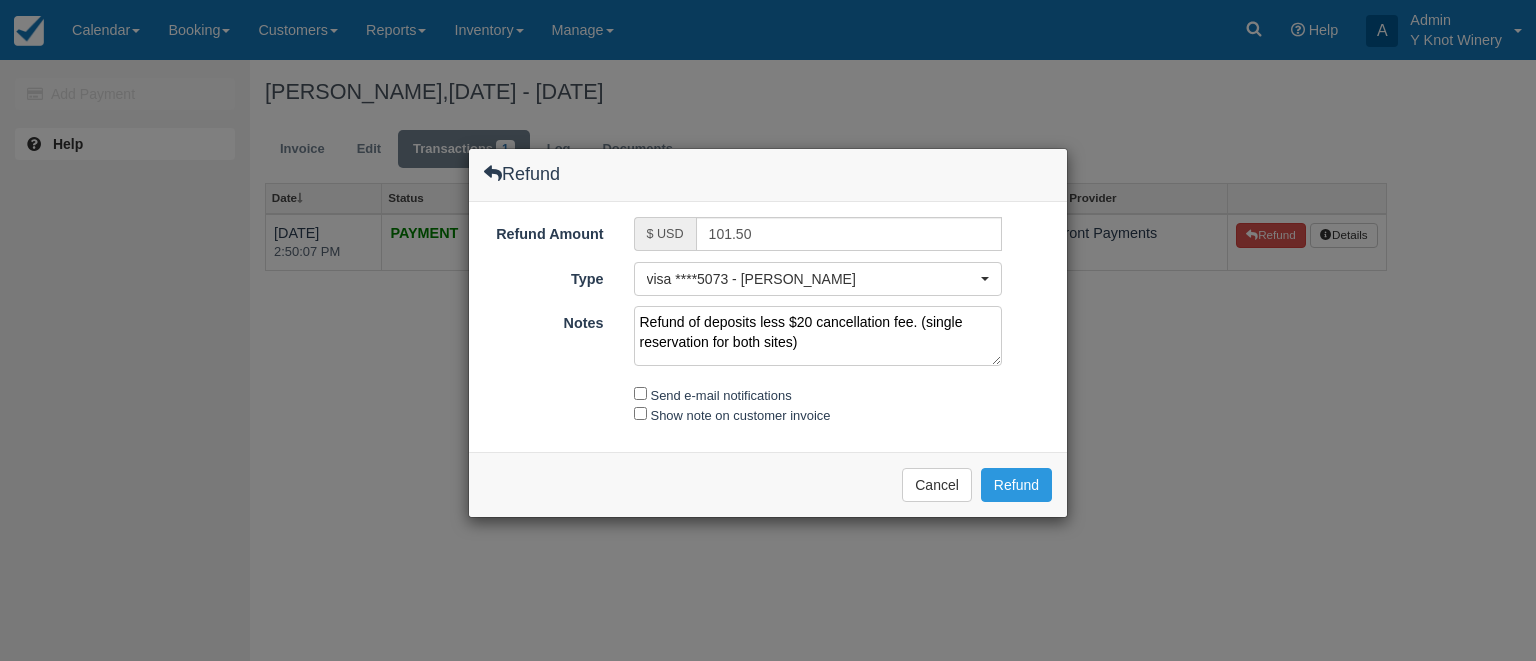 type on "Refund of deposits less $20 cancellation fee. (single reservation for both sites)" 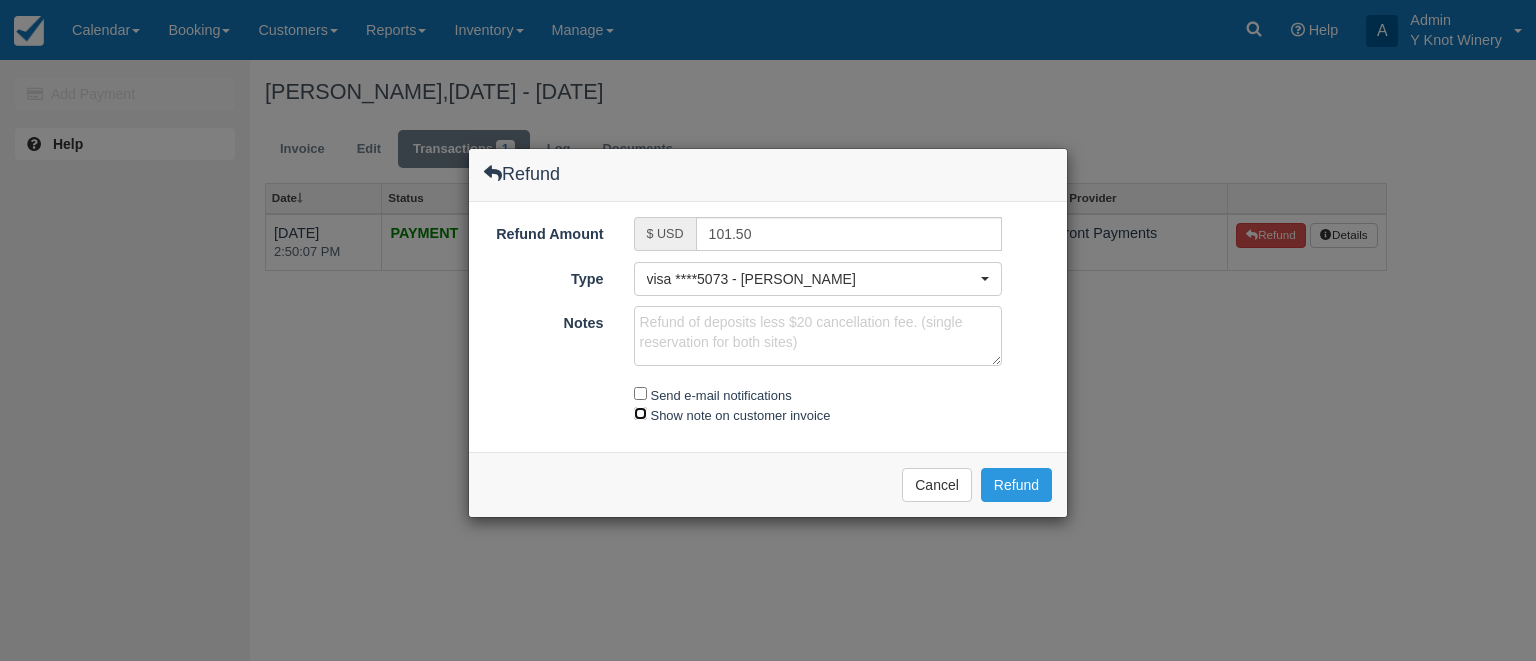 click on "Show note on customer invoice" at bounding box center (640, 413) 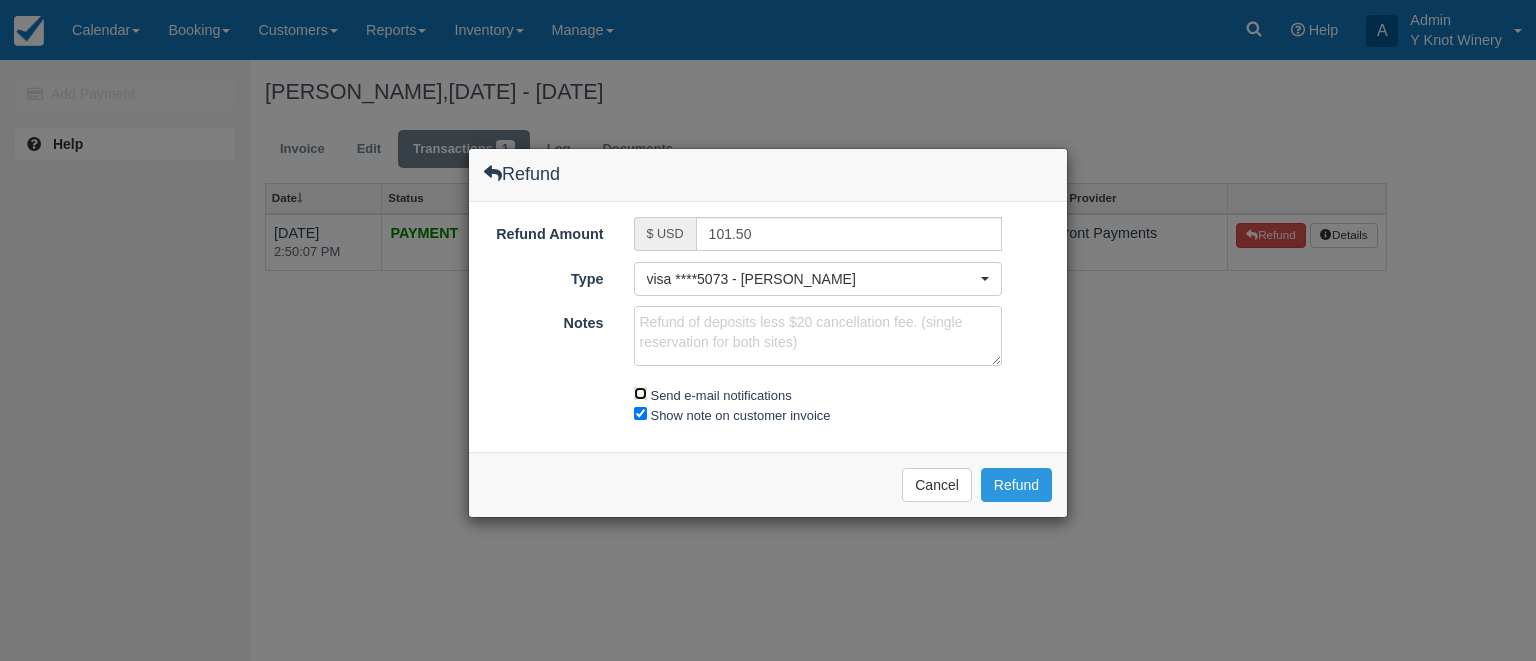 click on "Send e-mail notifications" at bounding box center [640, 393] 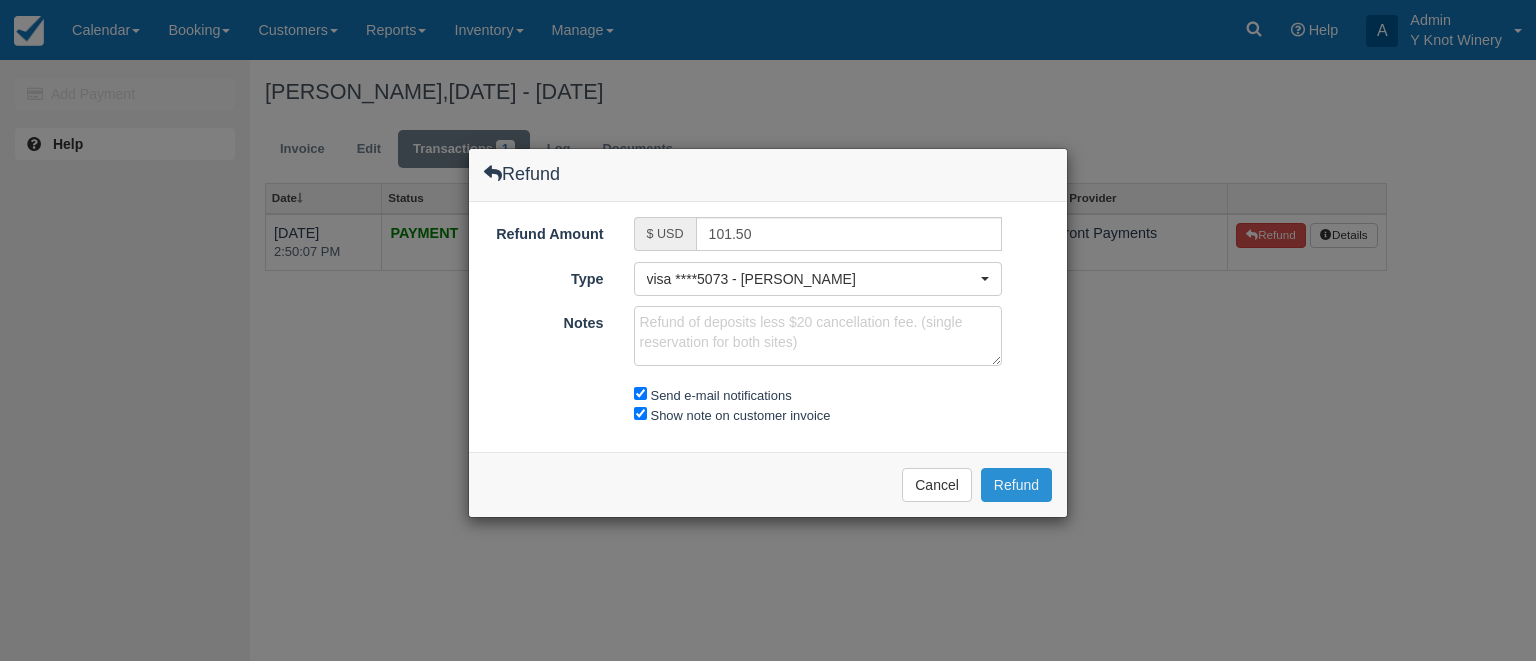 click on "Refund" at bounding box center (1016, 485) 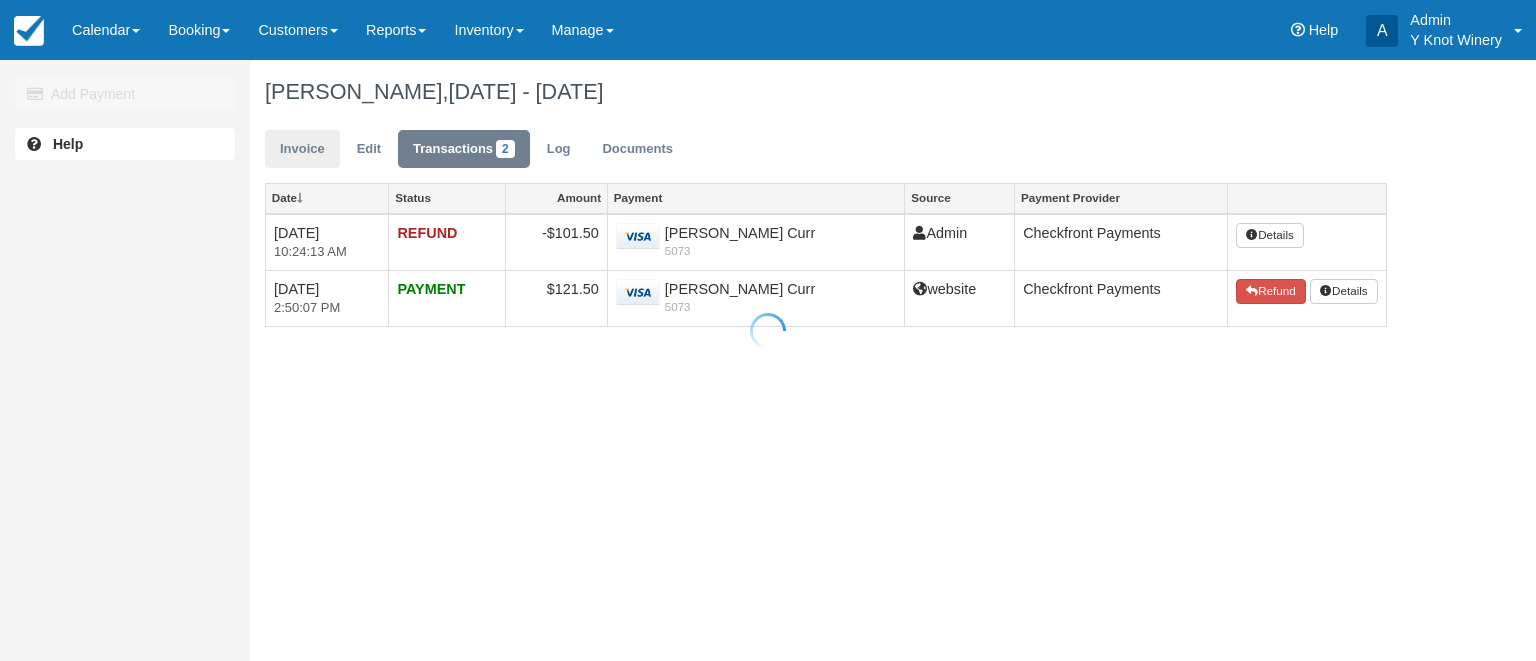scroll, scrollTop: 0, scrollLeft: 0, axis: both 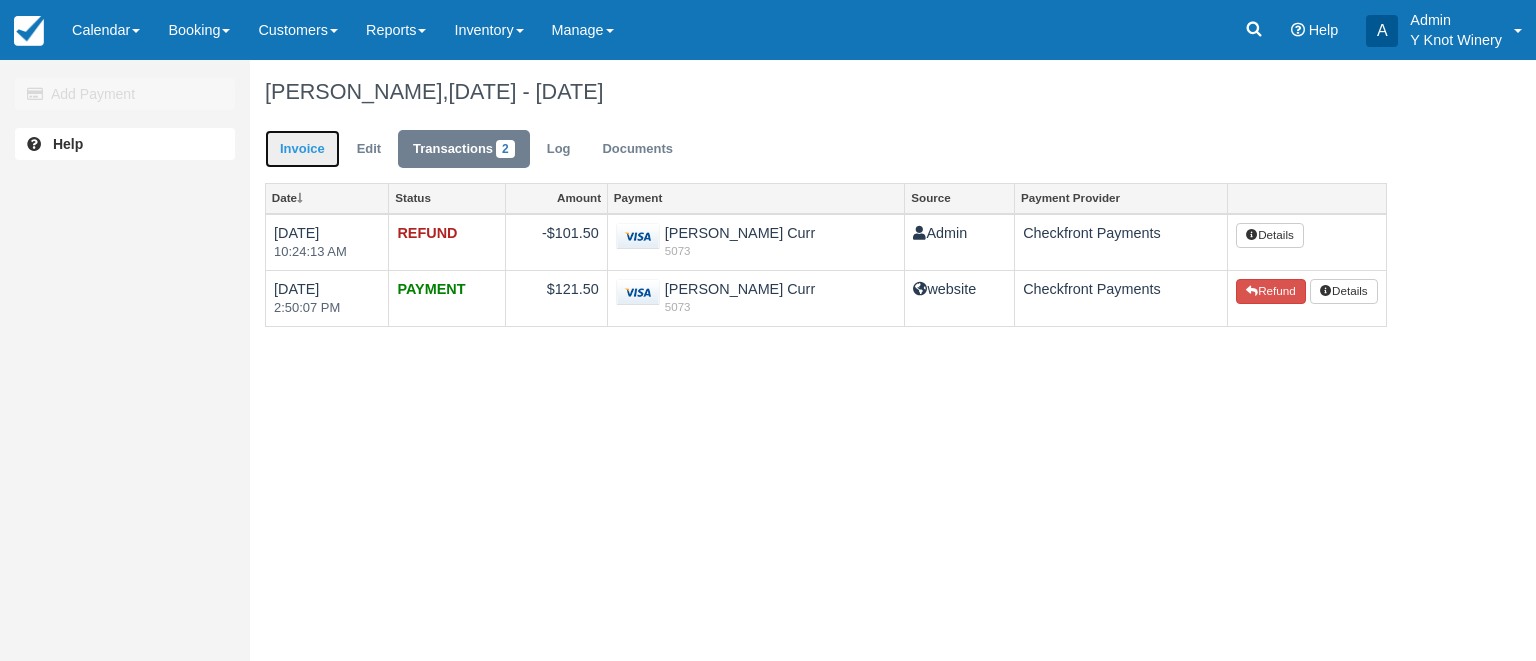 click on "Invoice" at bounding box center (302, 149) 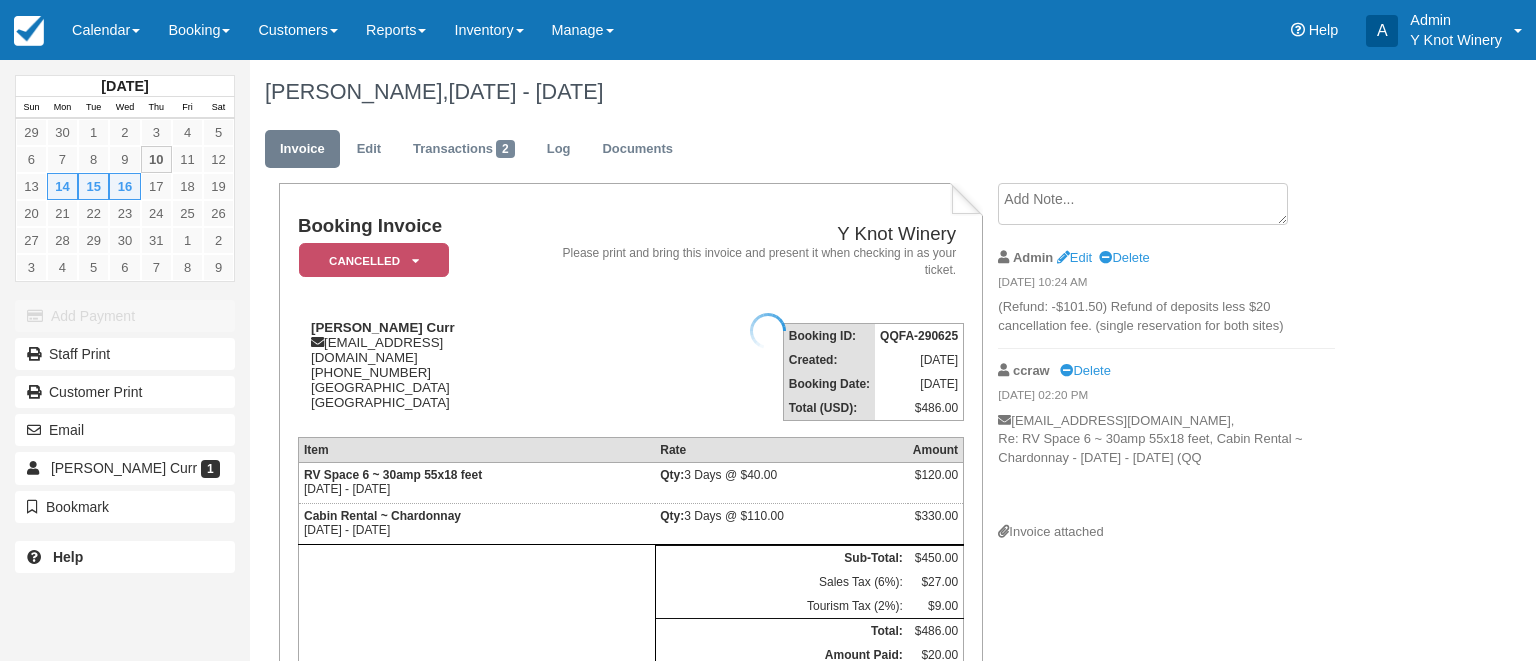 scroll, scrollTop: 0, scrollLeft: 0, axis: both 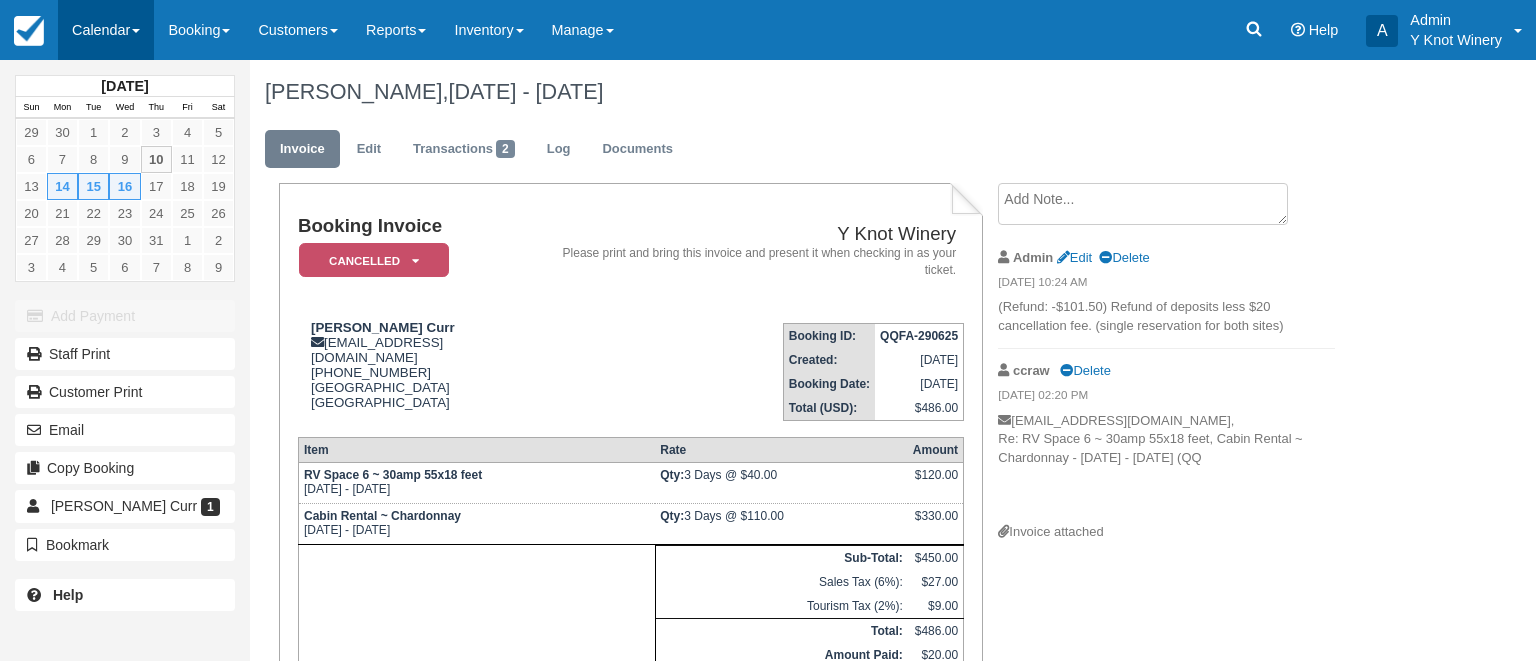 click on "Calendar" at bounding box center (106, 30) 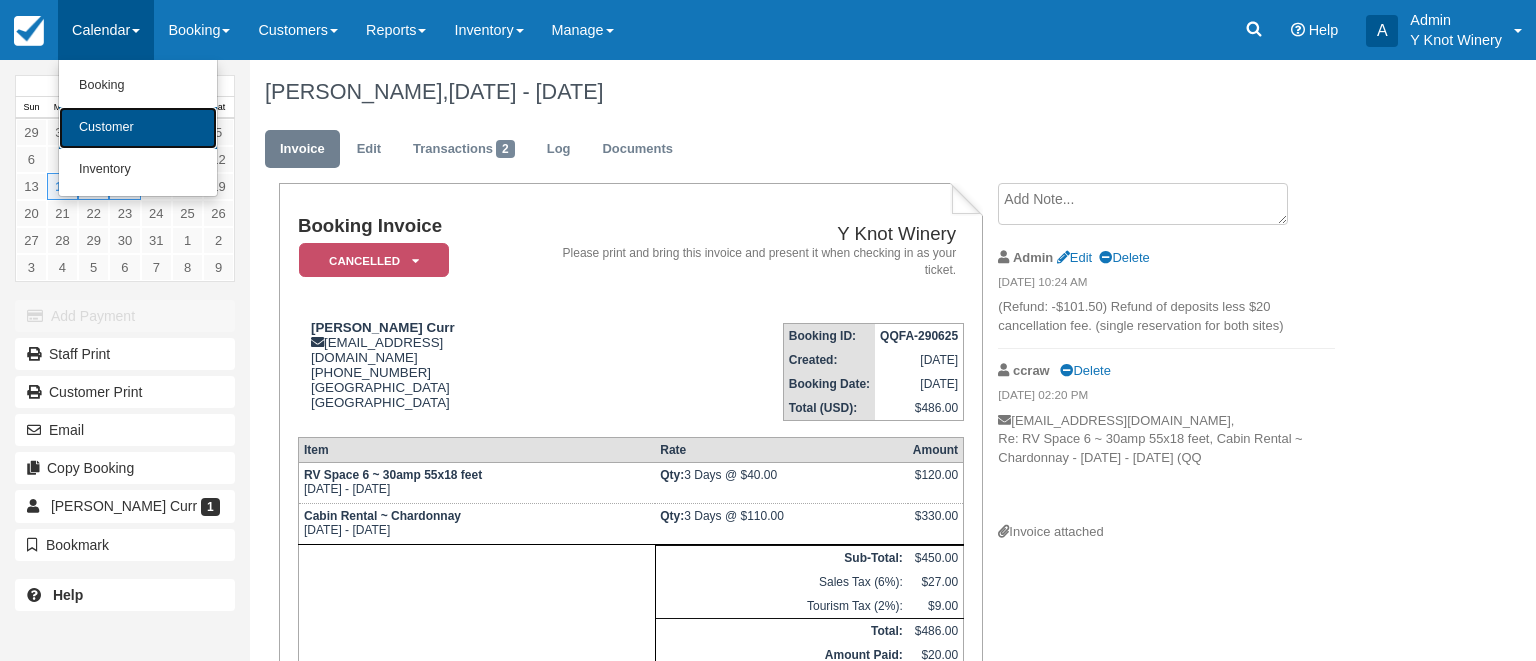 click on "Customer" at bounding box center (138, 128) 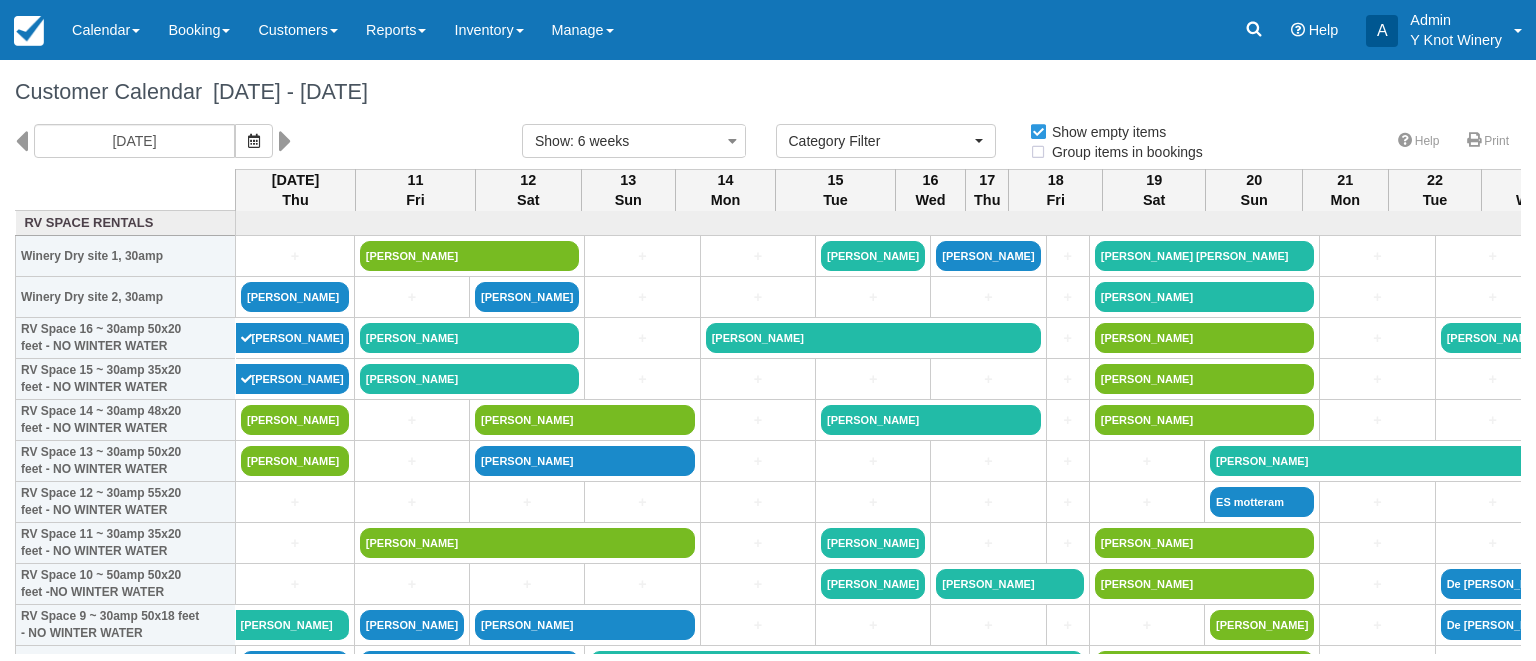 select 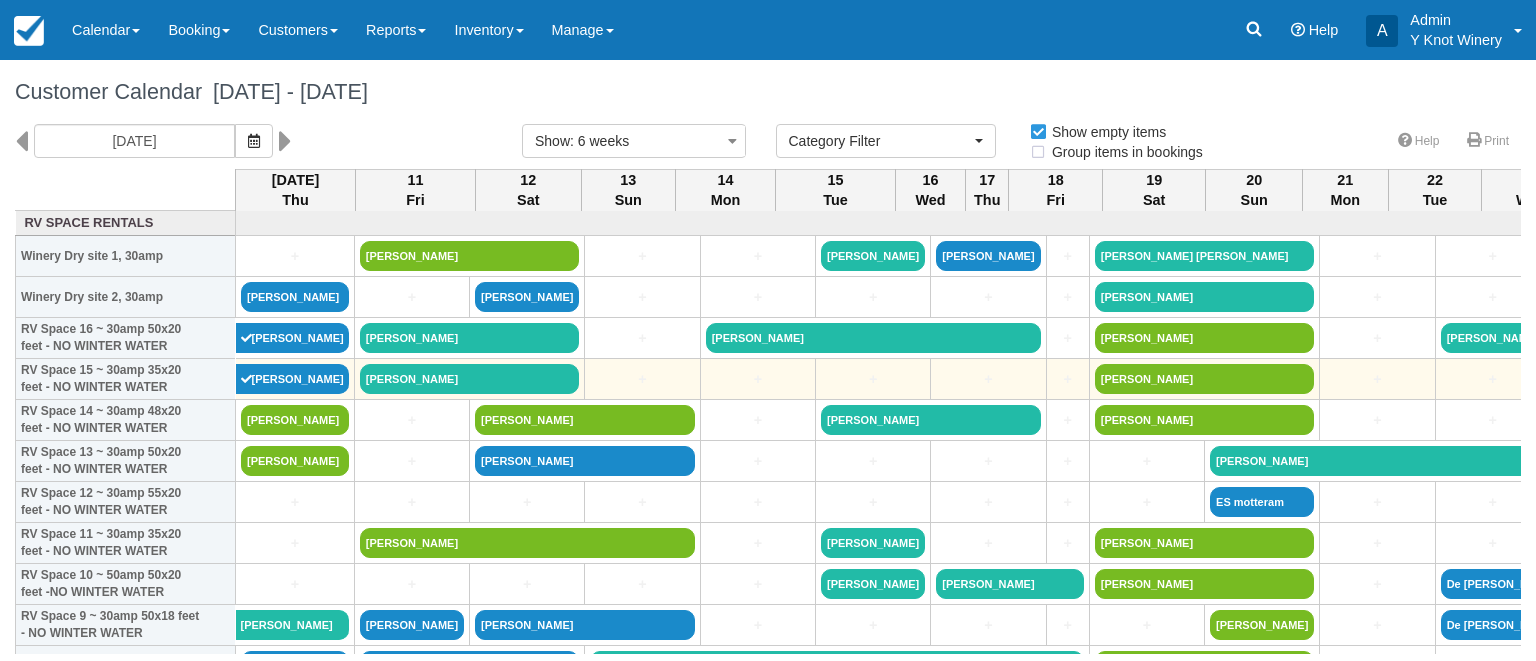 scroll, scrollTop: 0, scrollLeft: 0, axis: both 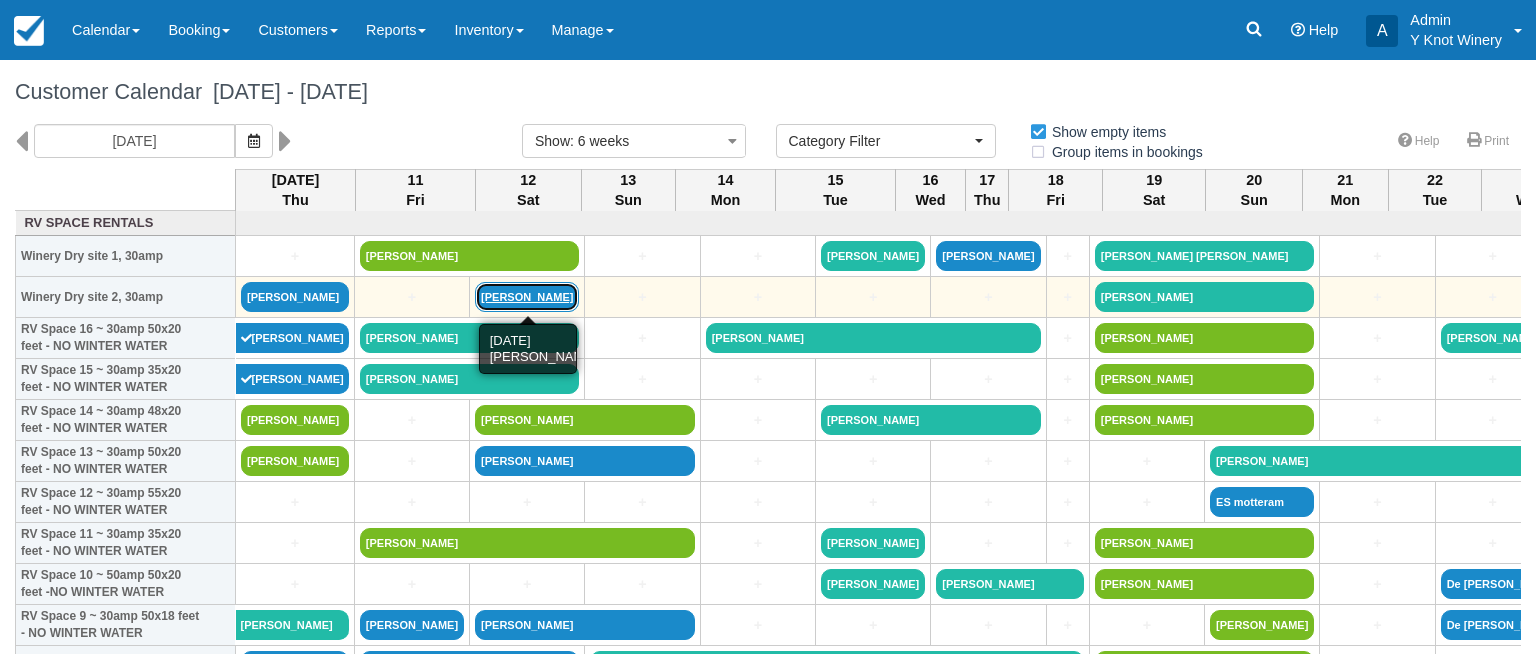 click on "[PERSON_NAME]" at bounding box center (527, 297) 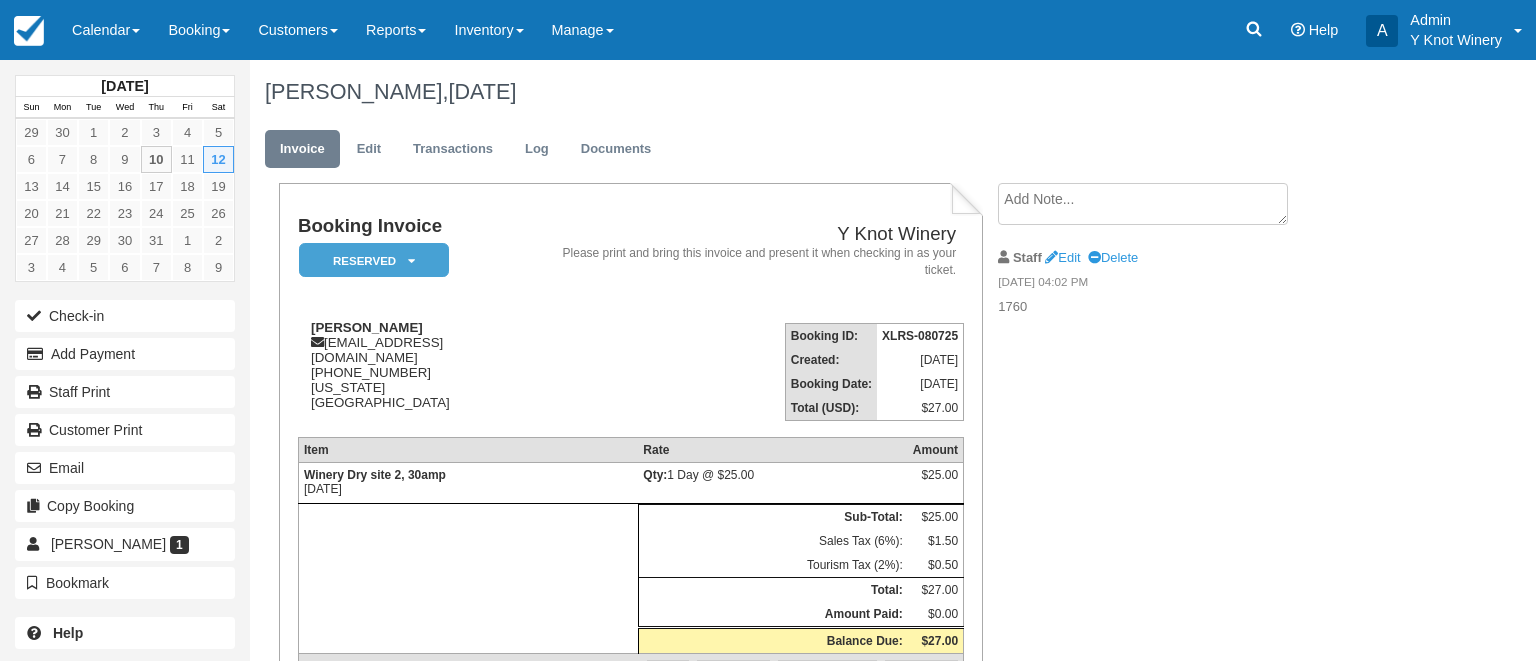 scroll, scrollTop: 0, scrollLeft: 0, axis: both 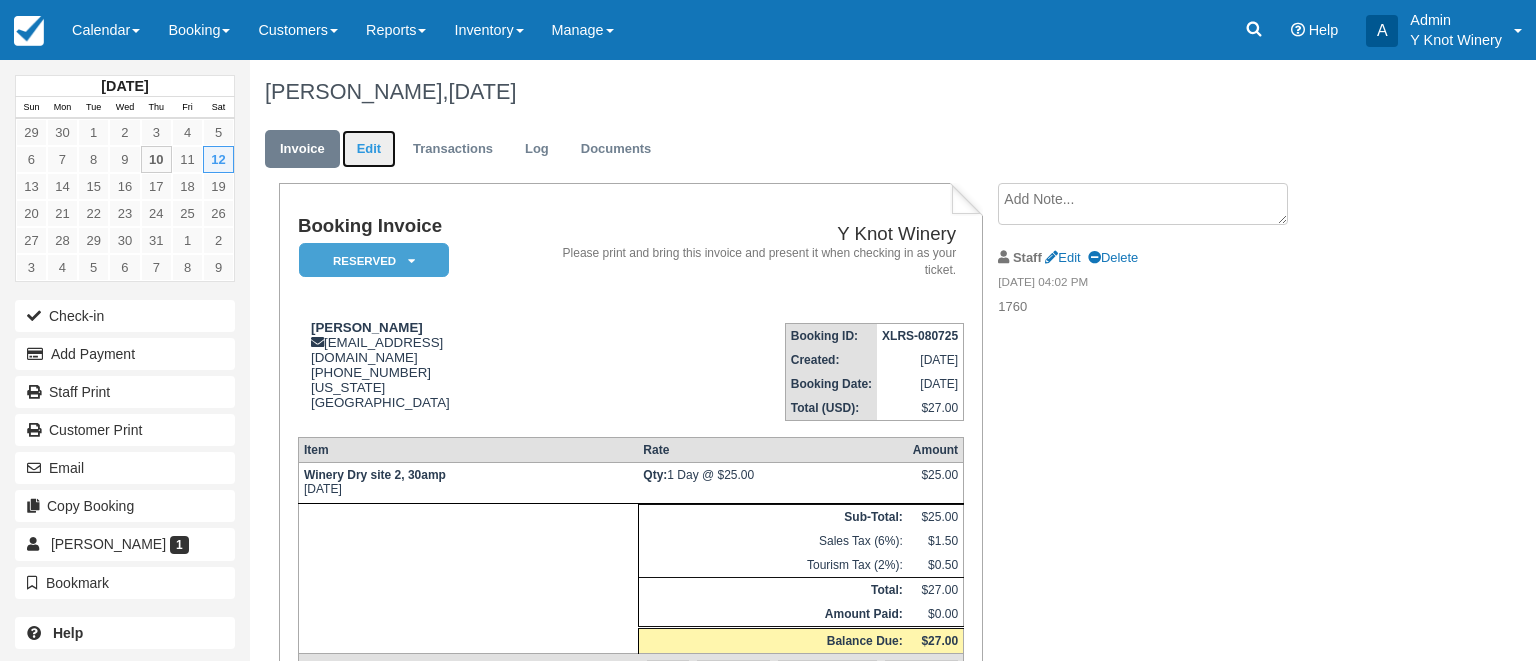 click on "Edit" at bounding box center (369, 149) 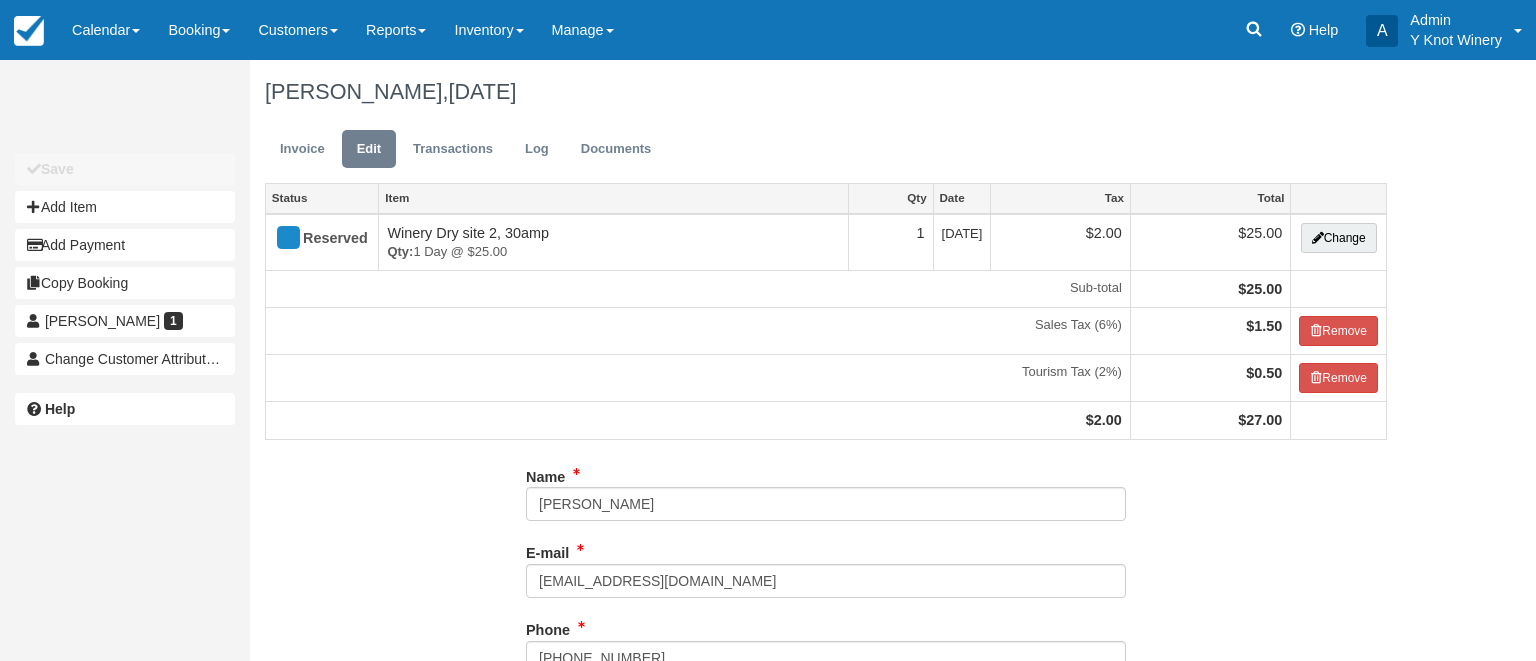 scroll, scrollTop: 0, scrollLeft: 0, axis: both 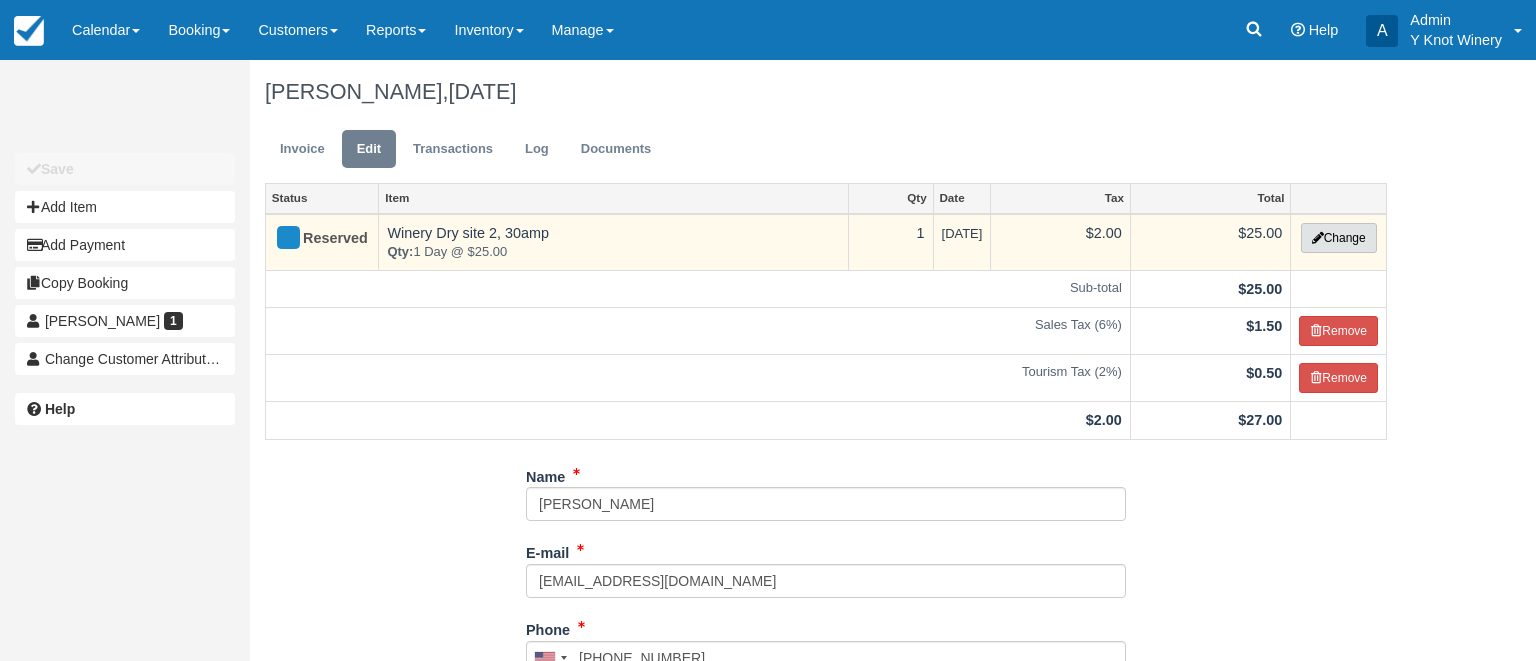 click on "Change" at bounding box center [1339, 238] 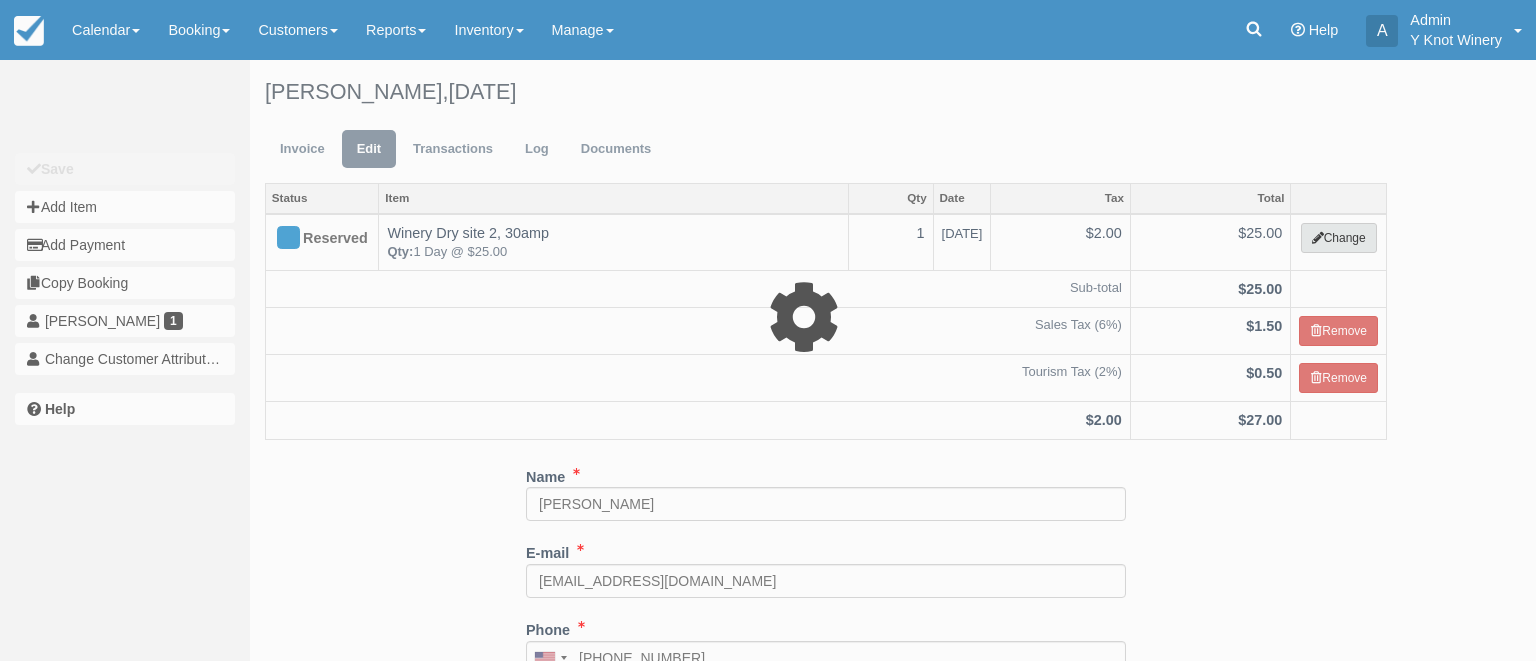 select on "3" 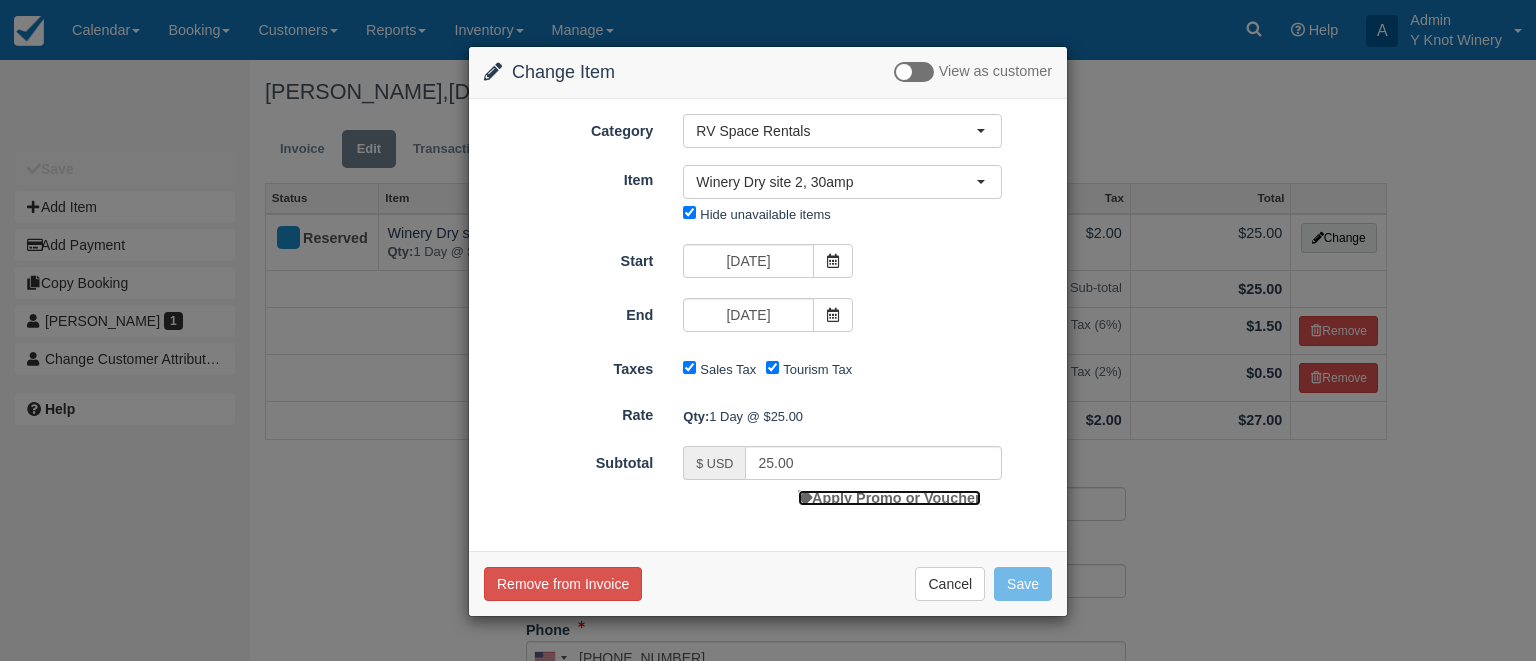 click on "Apply Promo or Voucher" at bounding box center [889, 498] 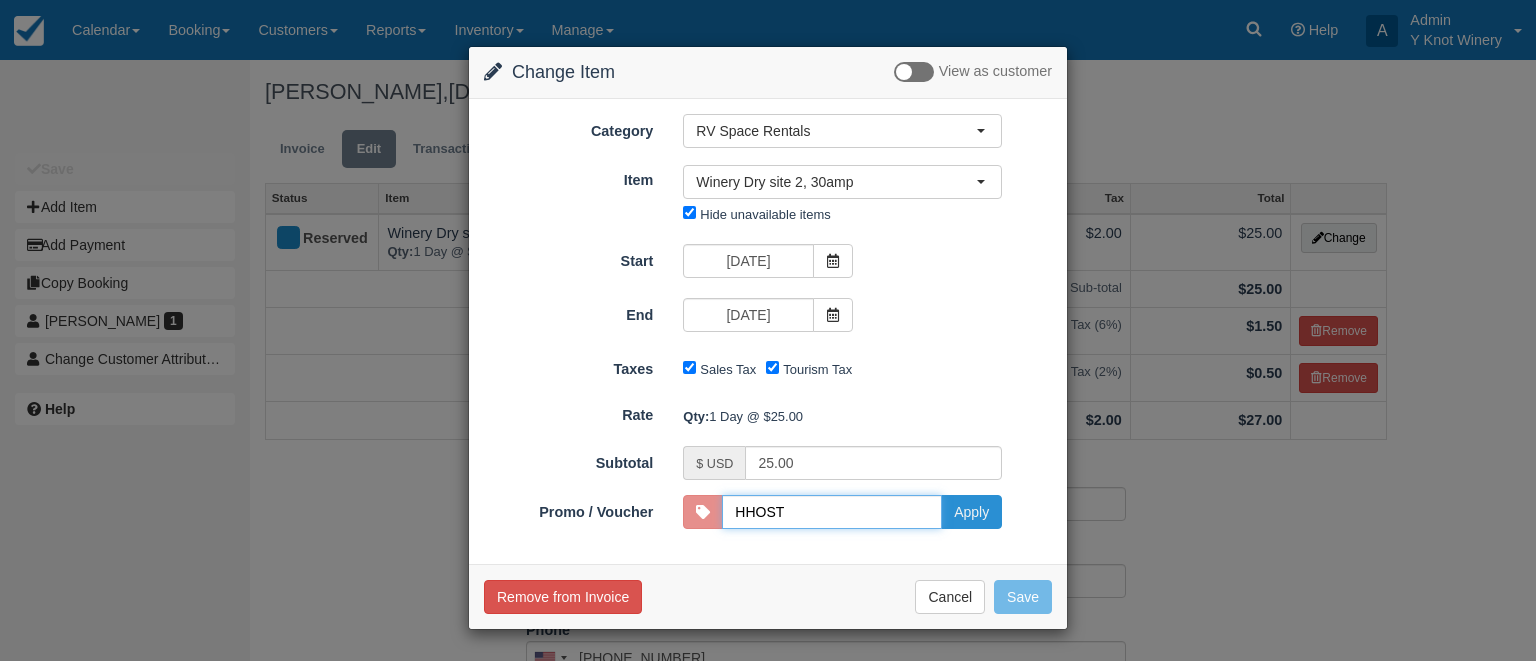 type on "HHOST" 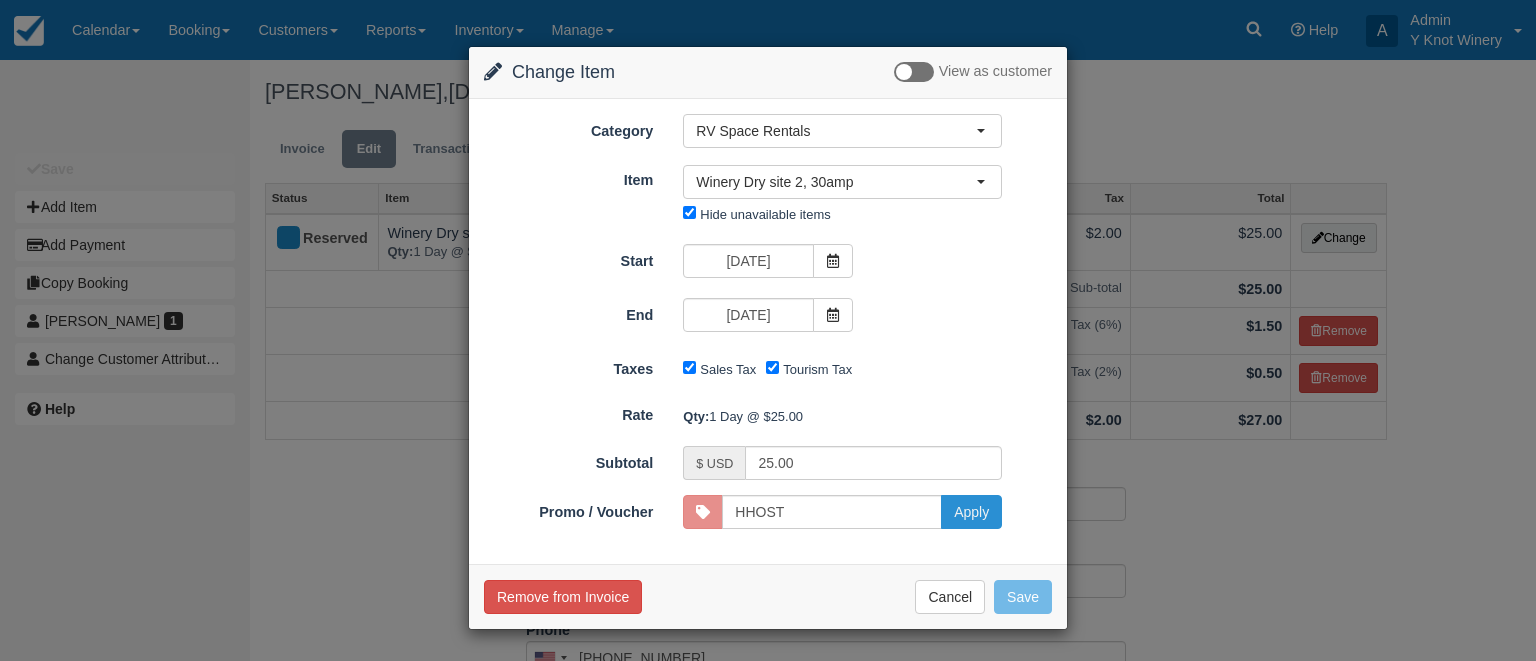 click on "Apply" at bounding box center [971, 512] 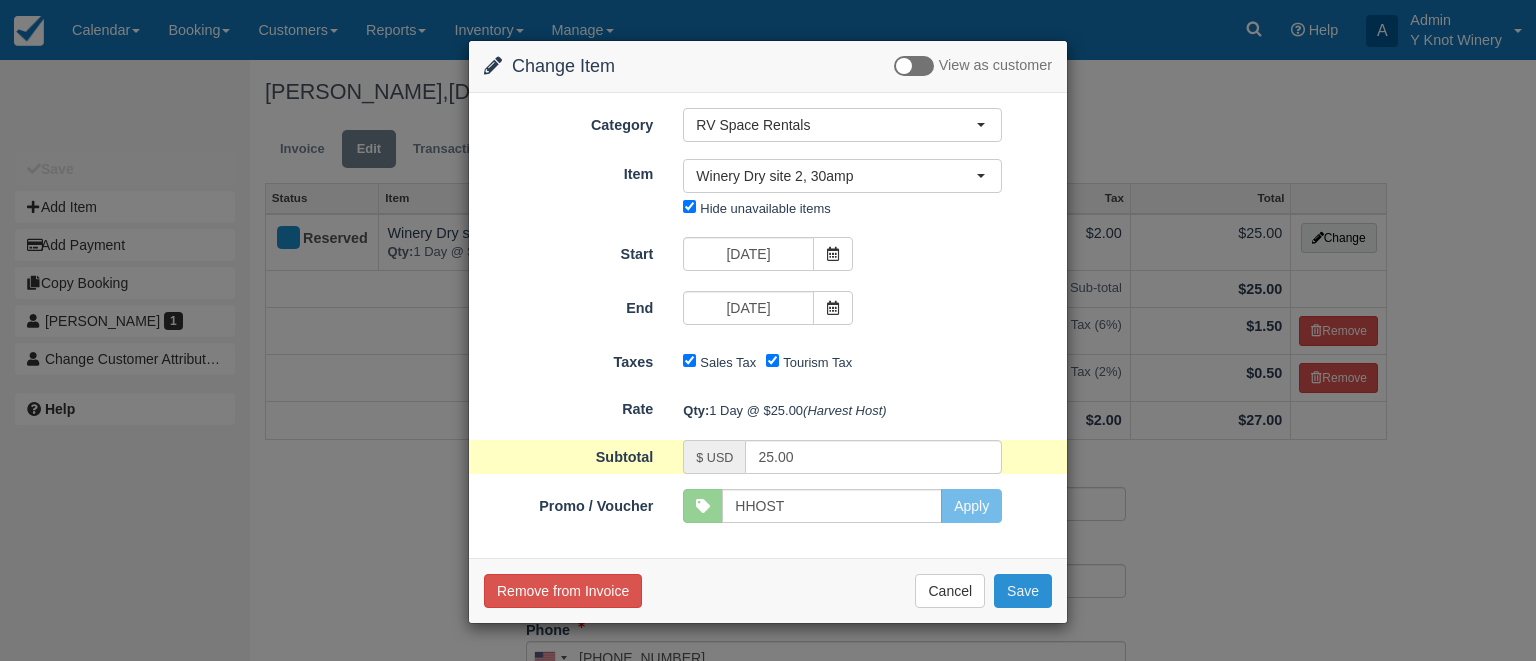 click on "Save" at bounding box center (1023, 591) 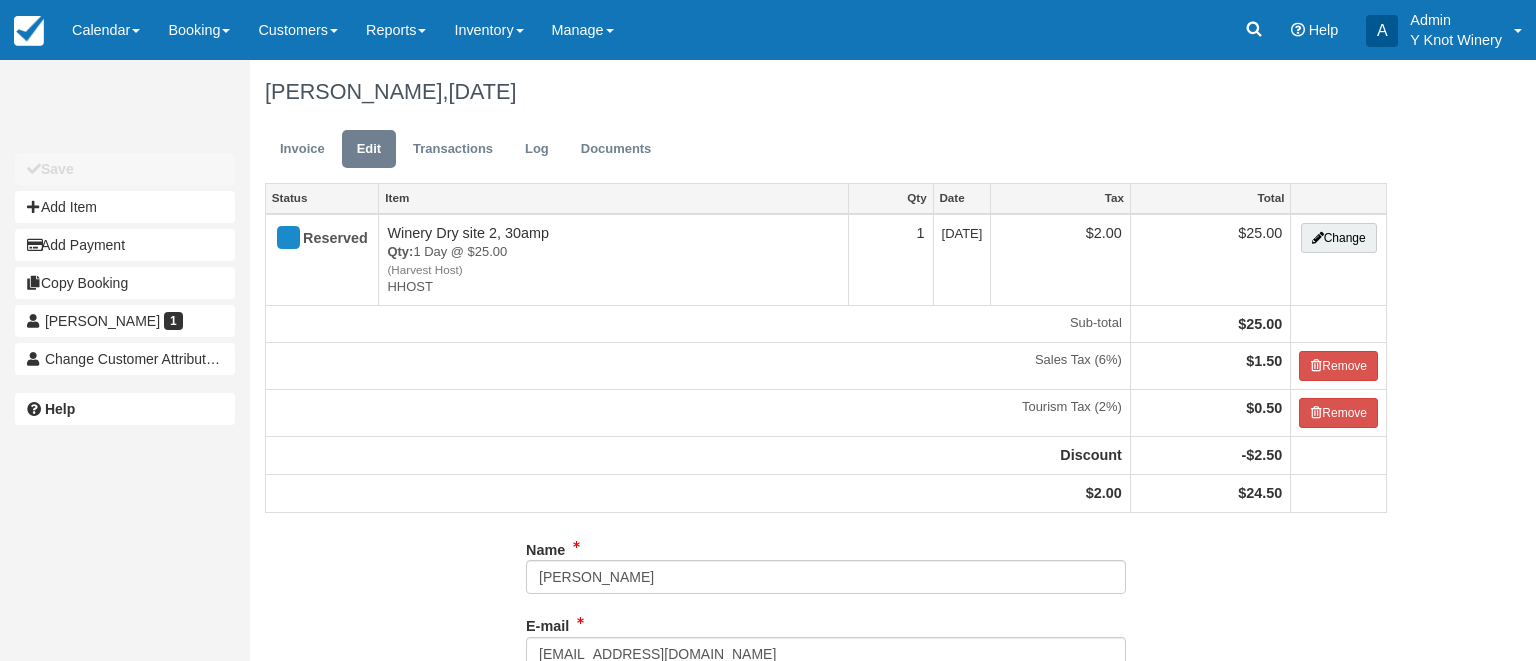 type on "[PHONE_NUMBER]" 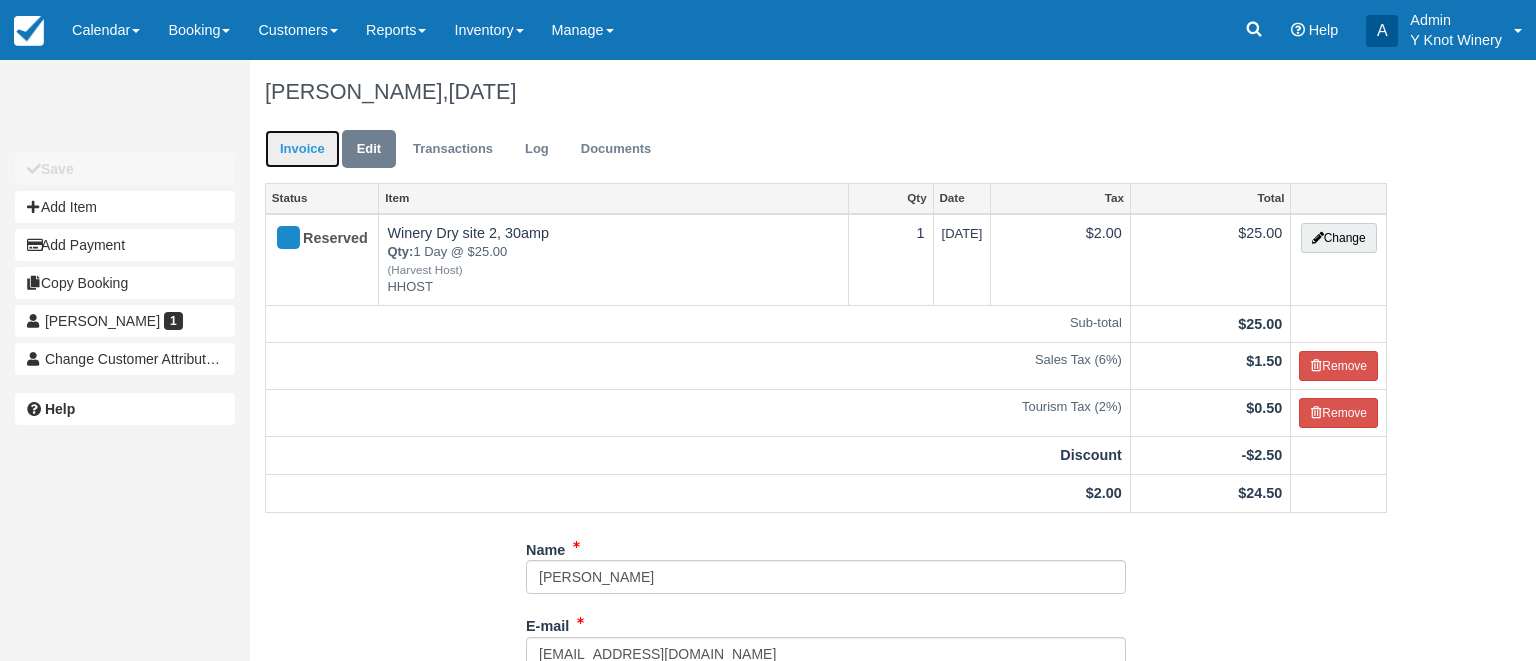 click on "Invoice" at bounding box center [302, 149] 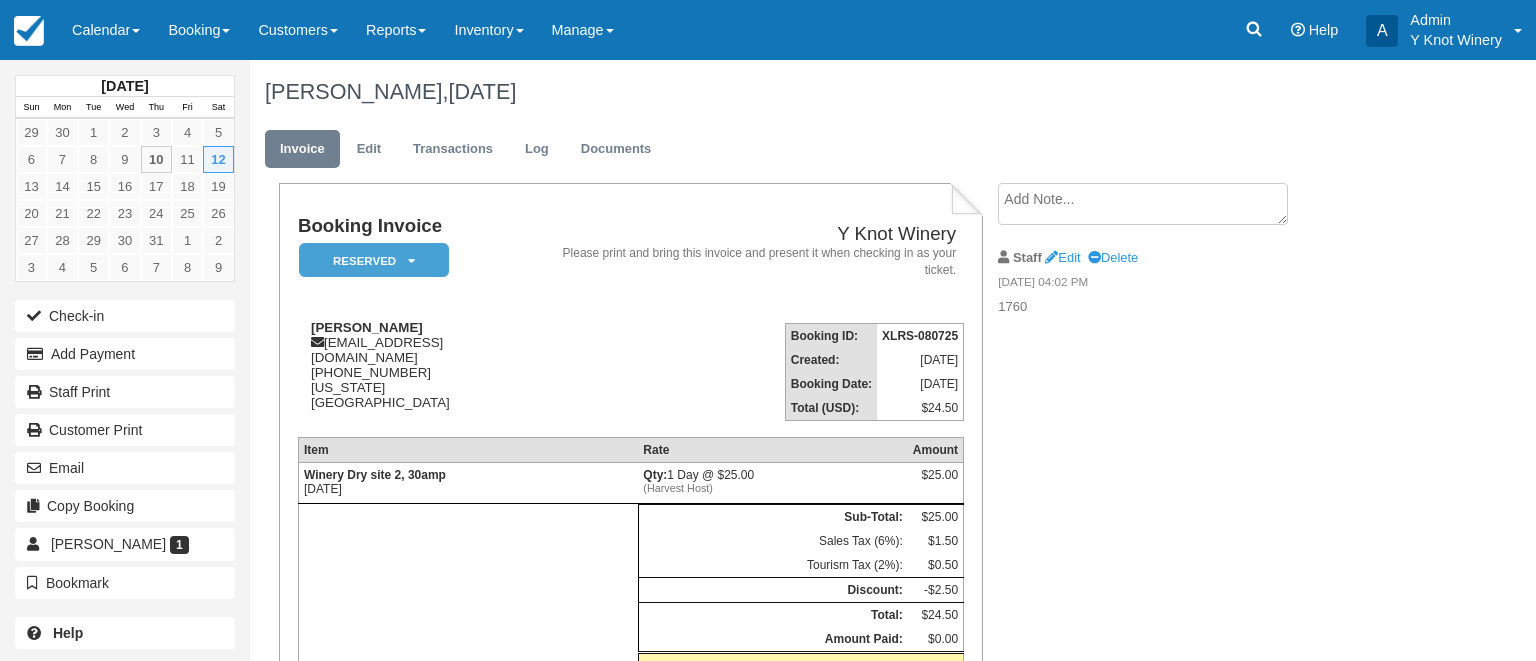 scroll, scrollTop: 0, scrollLeft: 0, axis: both 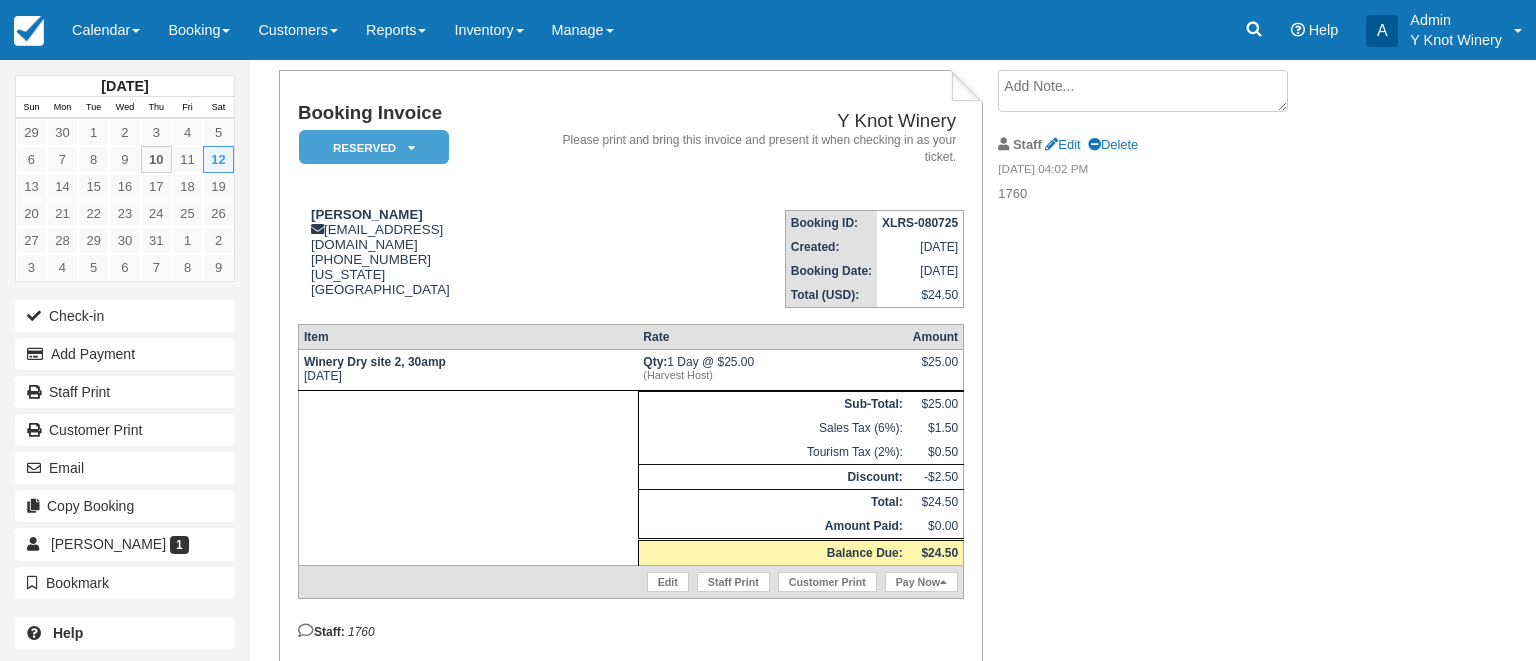 click at bounding box center (1143, 91) 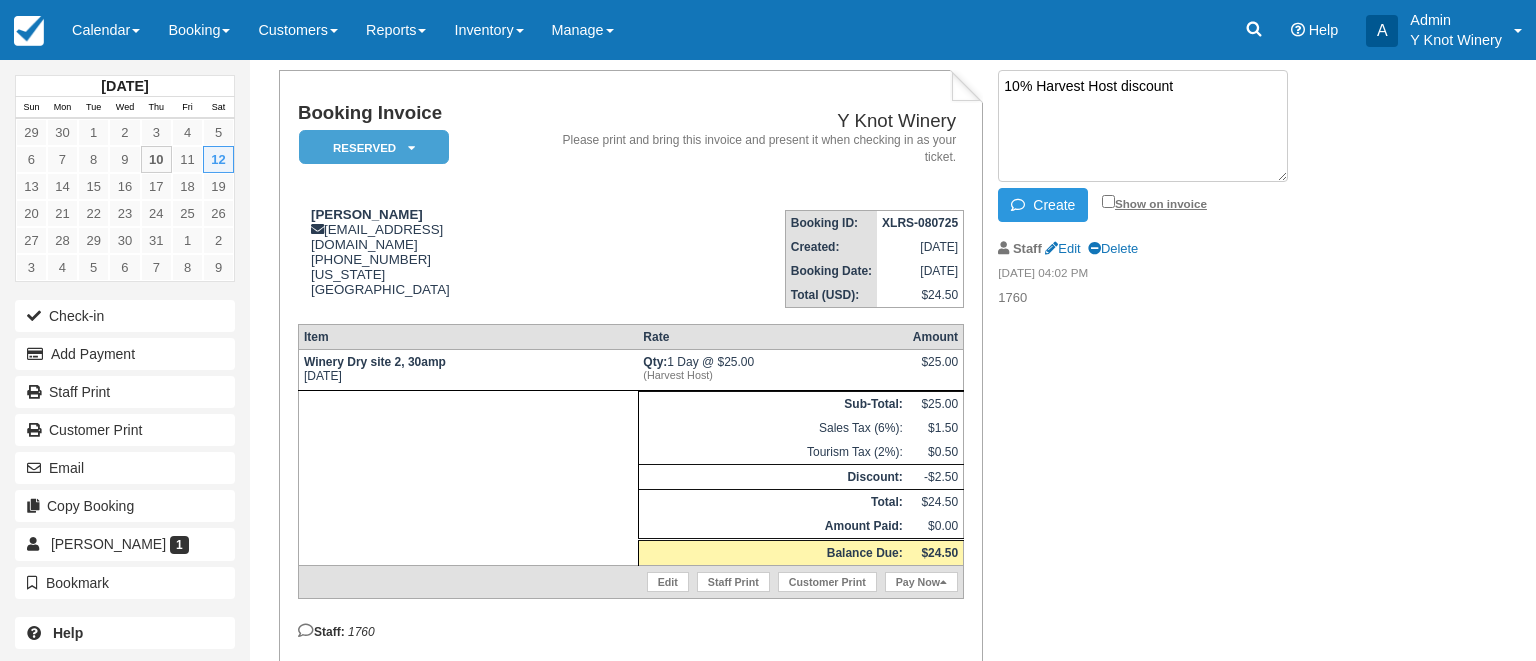 type on "10% Harvest Host discount" 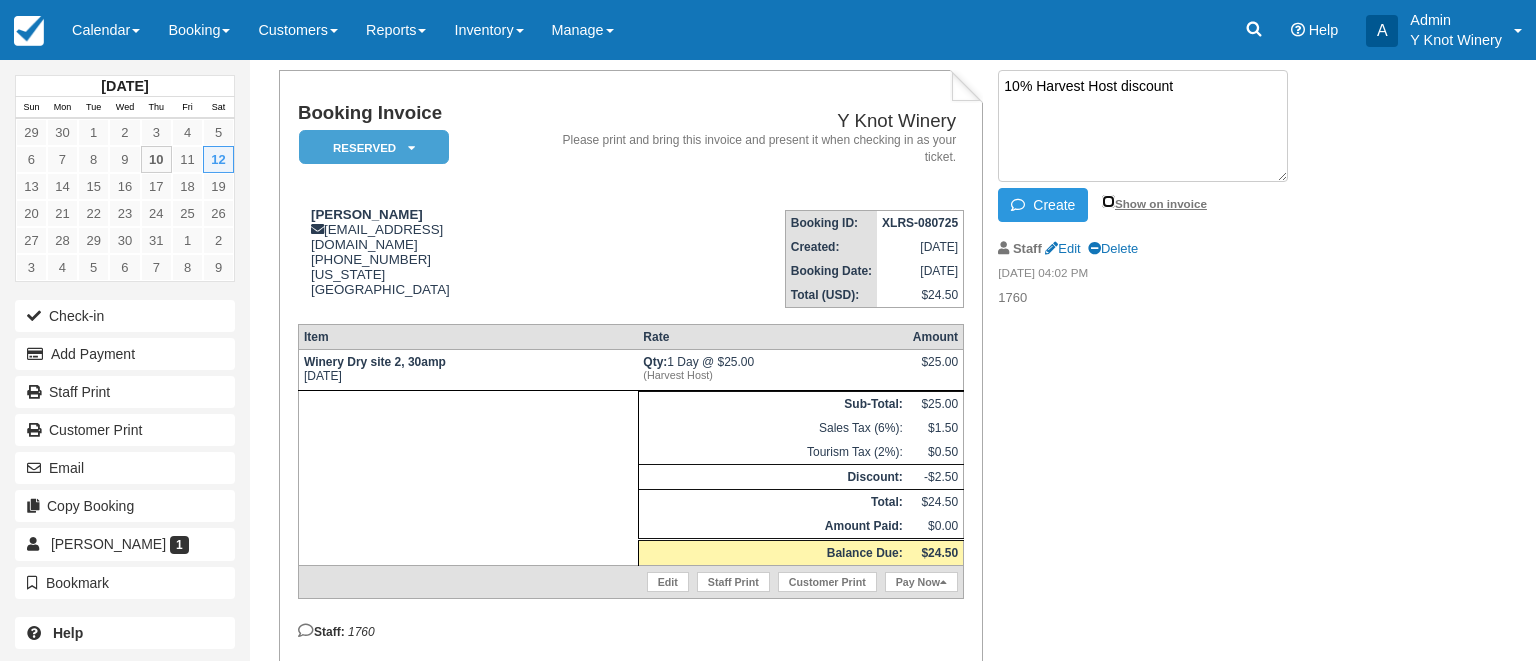click on "Show on invoice" at bounding box center (1108, 201) 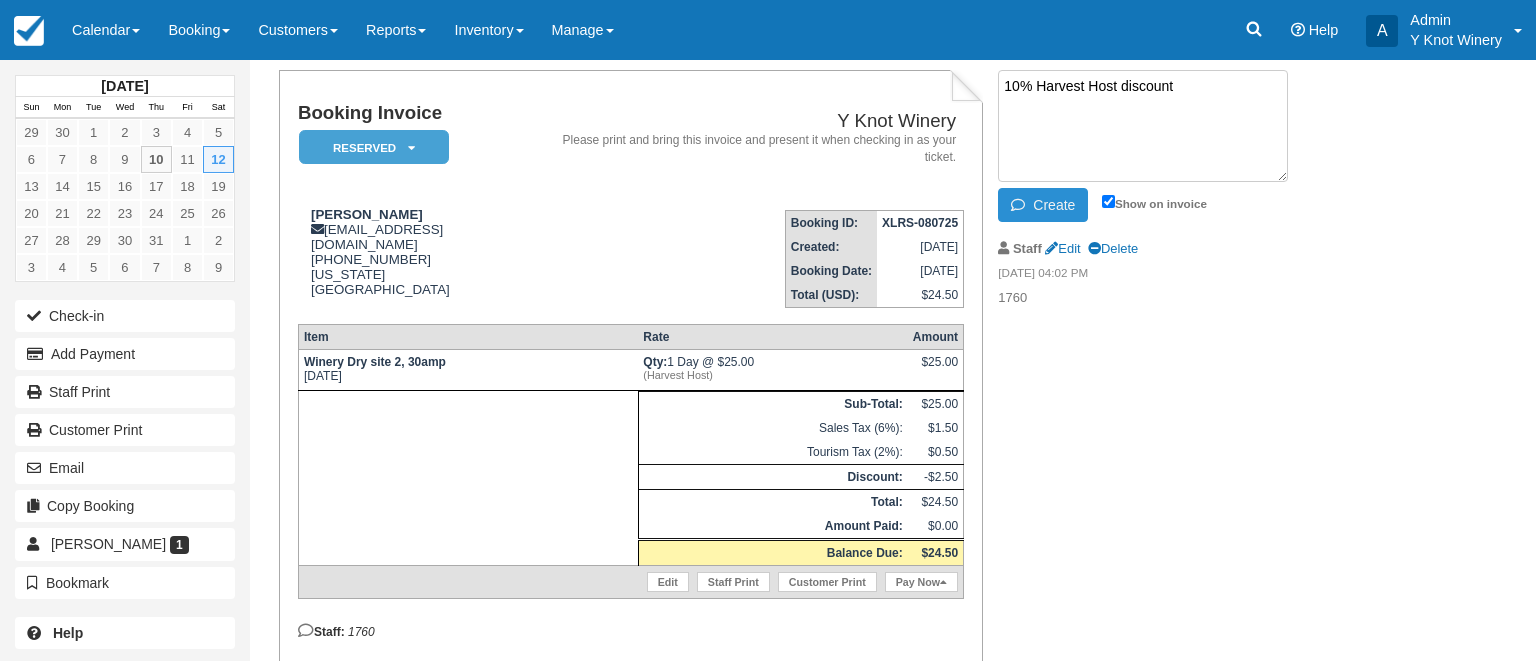 click on "Create" at bounding box center (1043, 205) 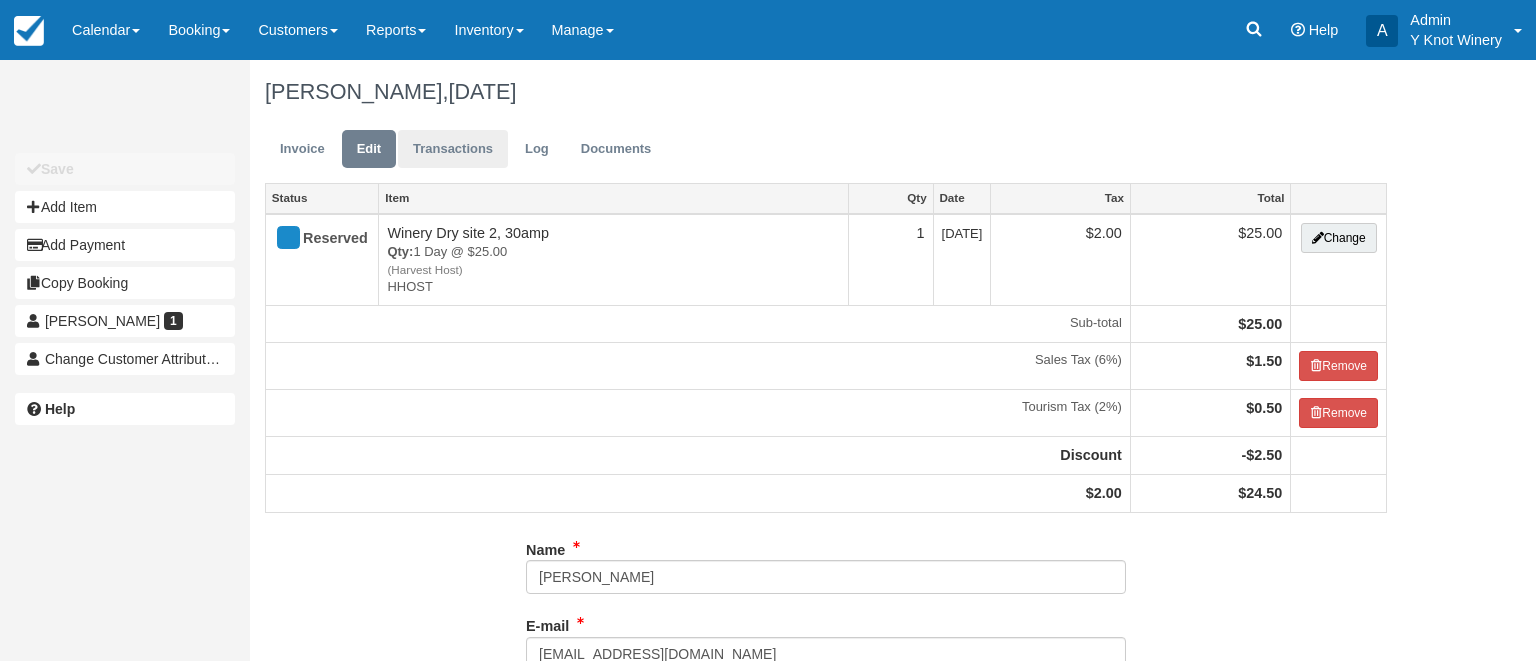 scroll, scrollTop: 0, scrollLeft: 0, axis: both 